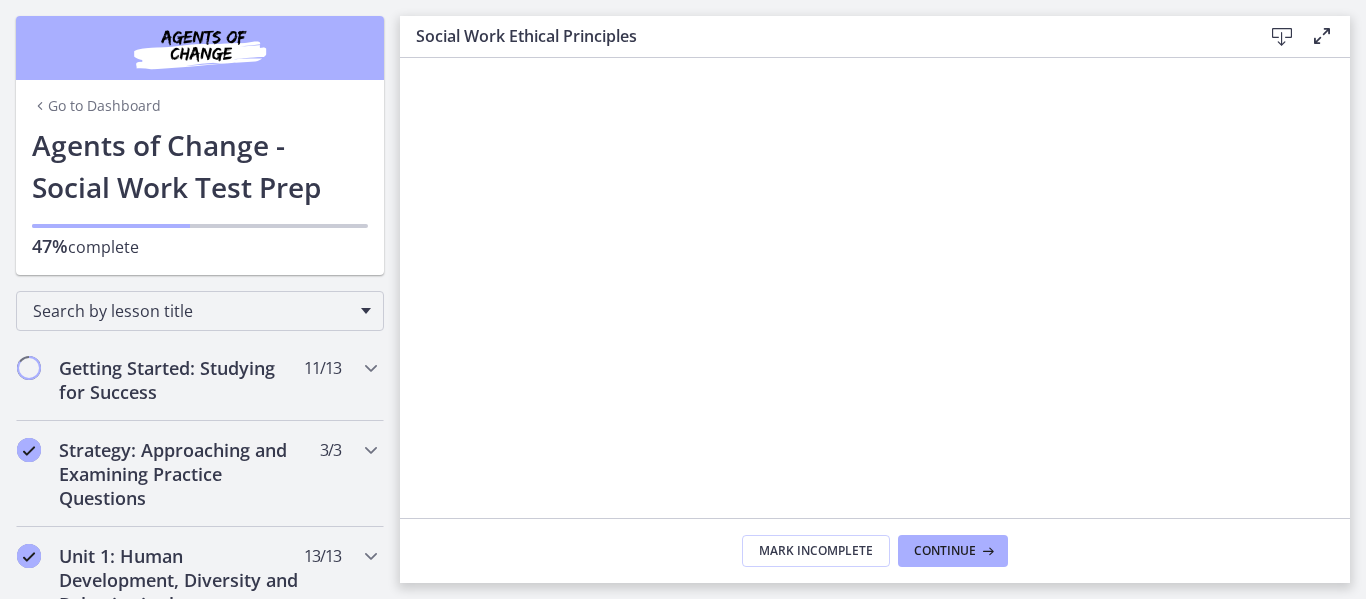 scroll, scrollTop: 0, scrollLeft: 0, axis: both 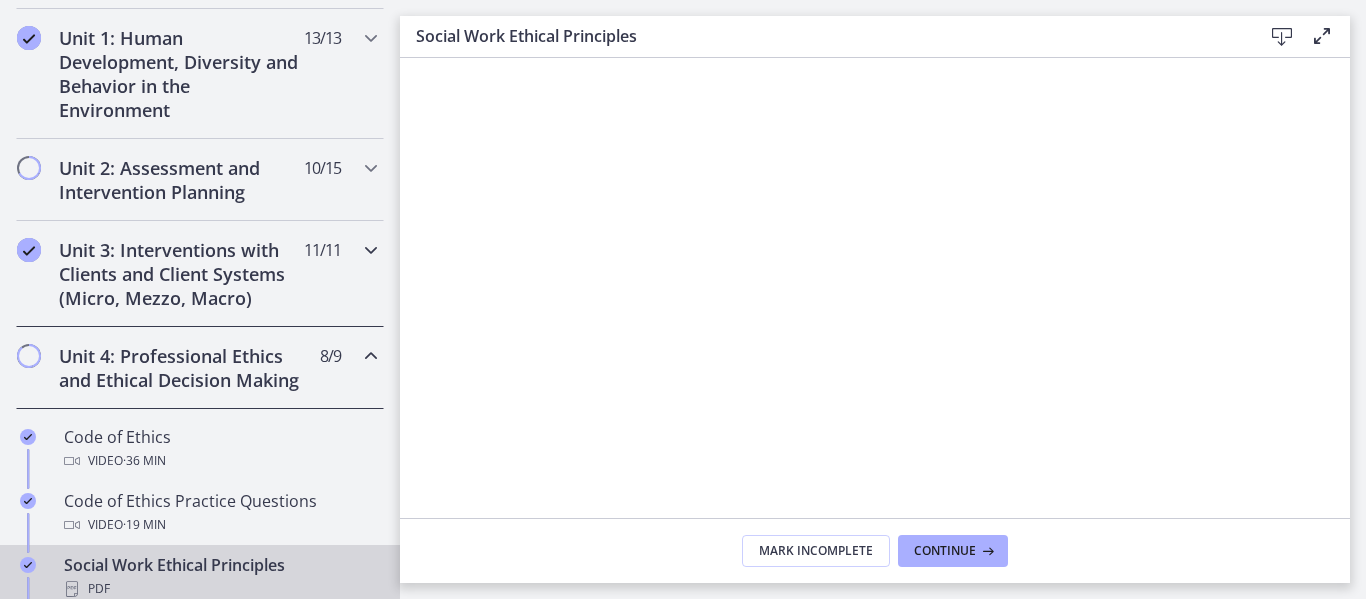 click on "Unit 3: Interventions with Clients and Client Systems (Micro, Mezzo, Macro)" at bounding box center [181, 274] 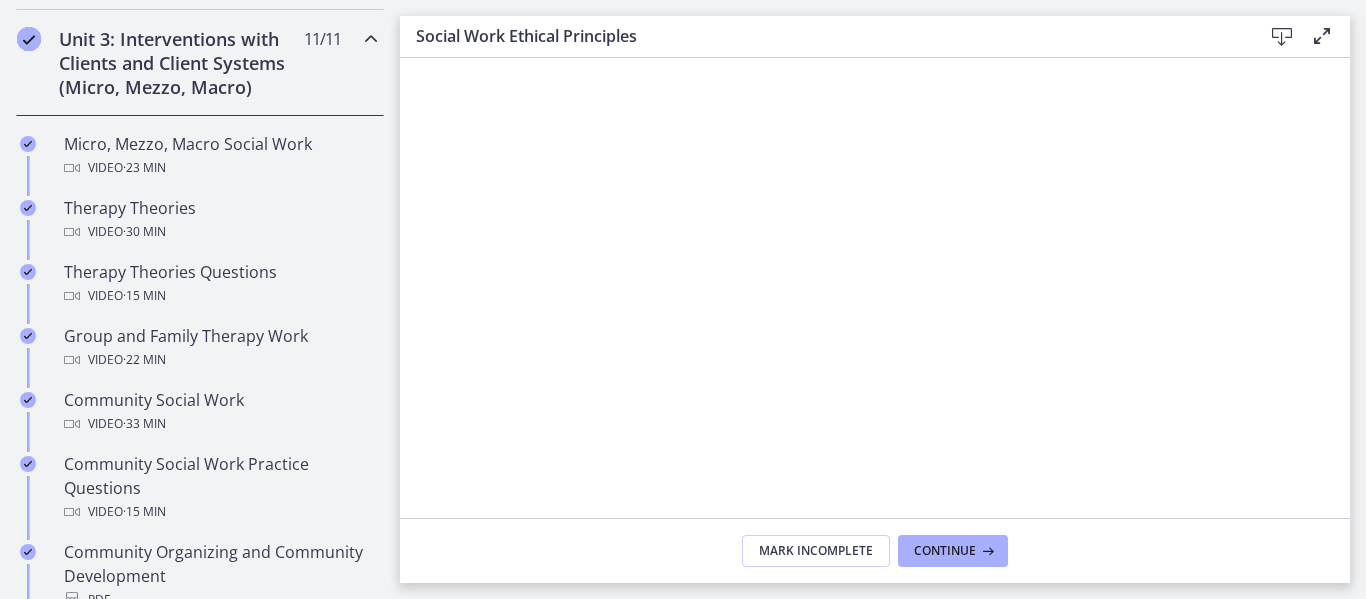 scroll, scrollTop: 639, scrollLeft: 0, axis: vertical 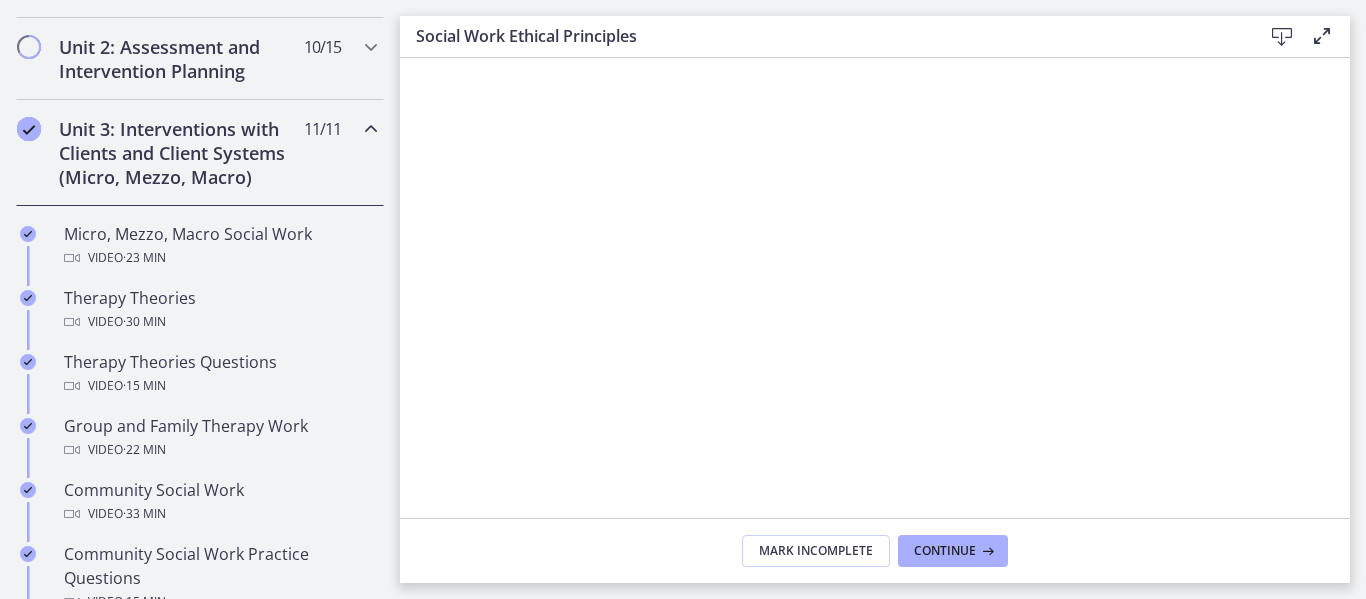 click on "Unit 3: Interventions with Clients and Client Systems (Micro, Mezzo, Macro)
11  /  11
Completed" at bounding box center [200, 153] 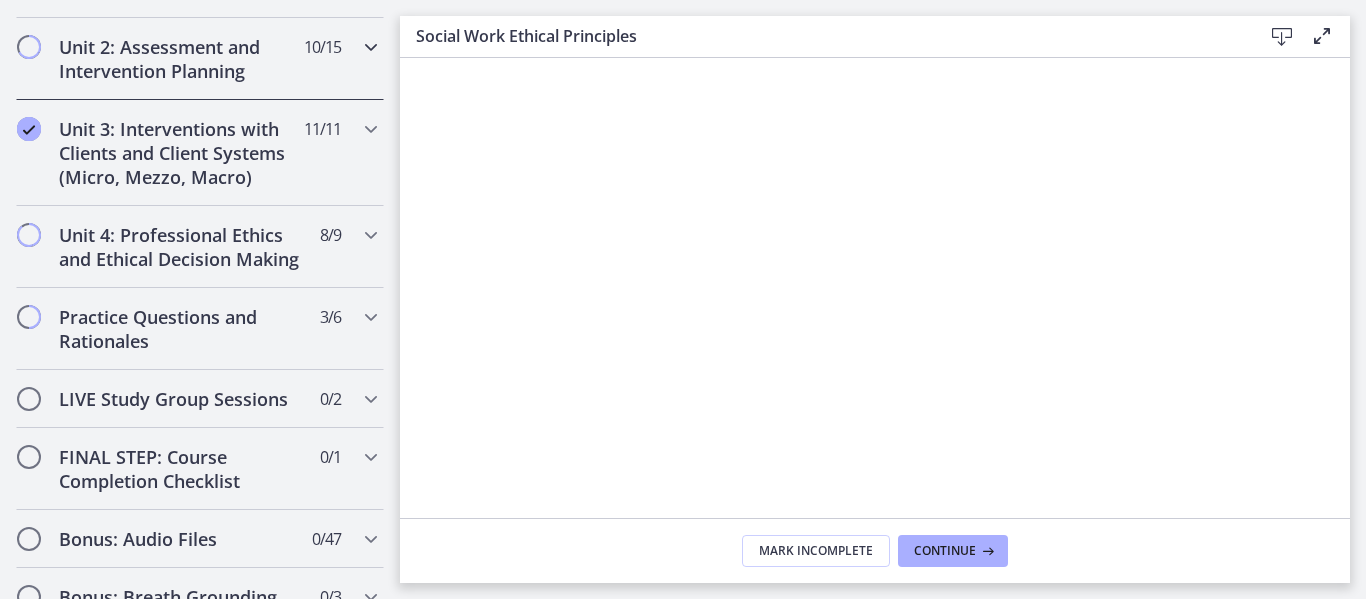 click on "Unit 2: Assessment and Intervention Planning" at bounding box center (181, 59) 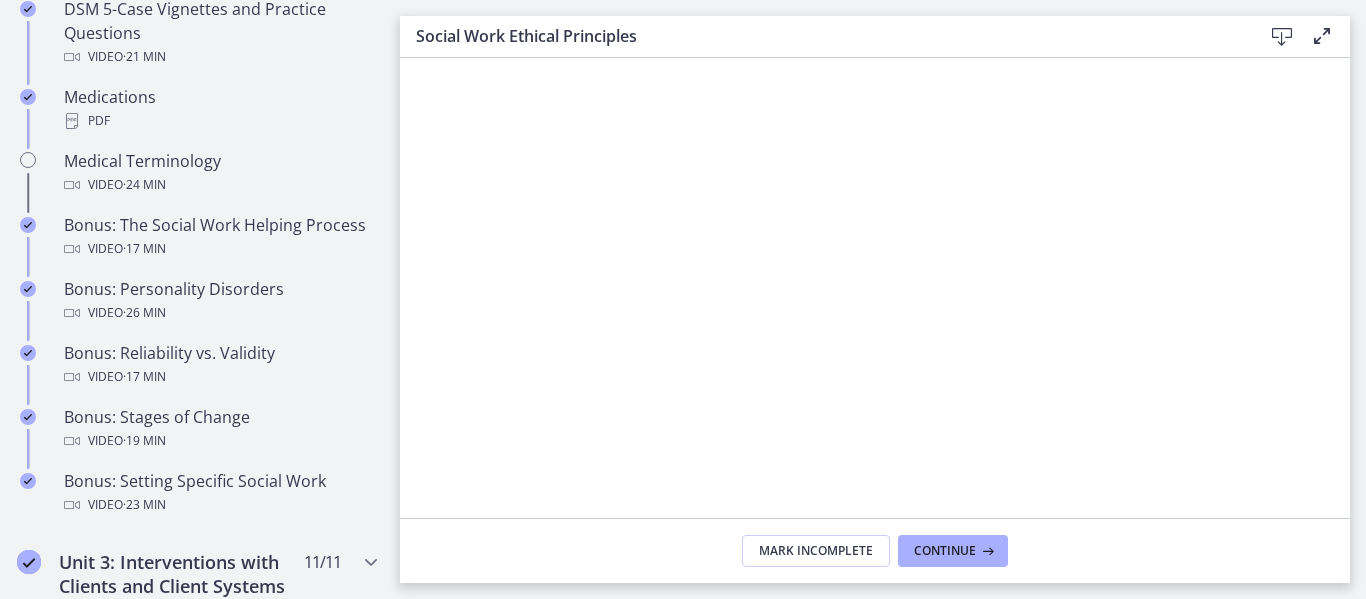 scroll, scrollTop: 898, scrollLeft: 0, axis: vertical 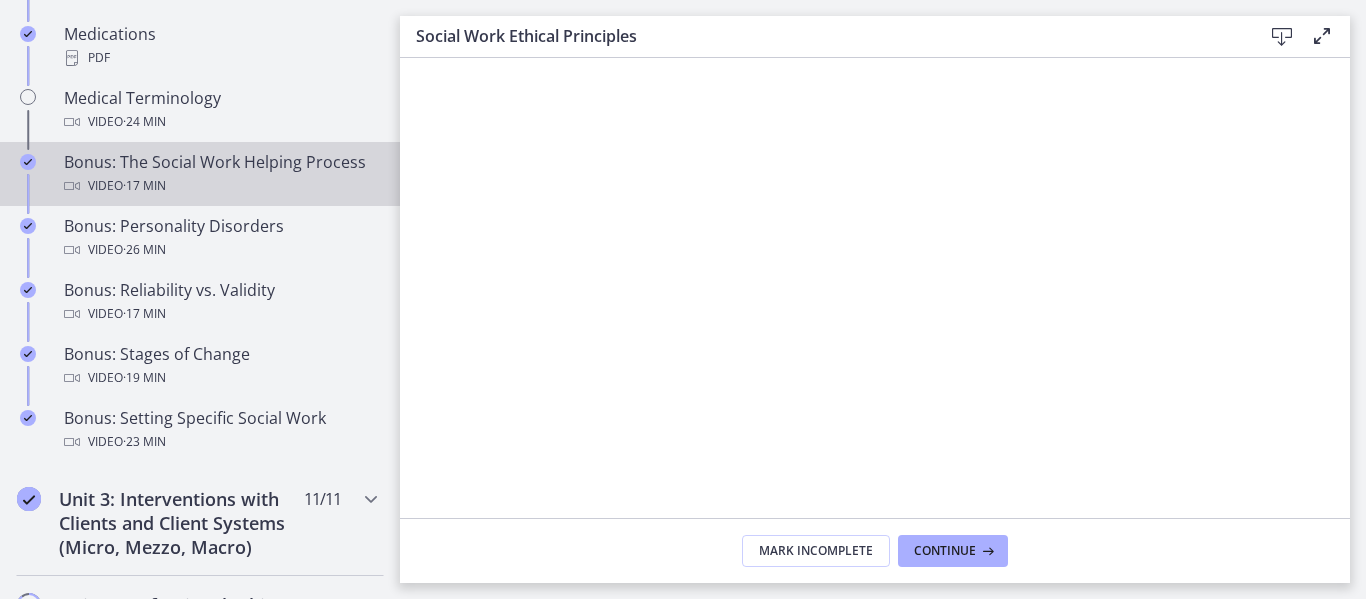 click on "Bonus: The Social Work Helping Process
Video
·  17 min" at bounding box center [200, 174] 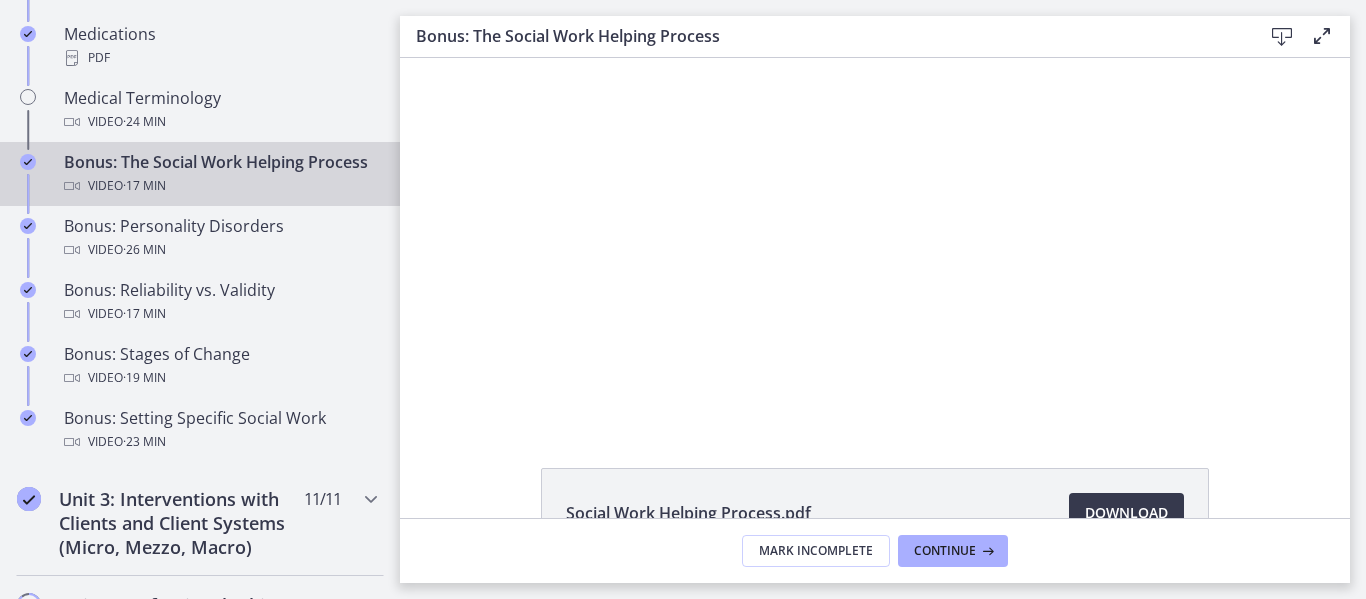 scroll, scrollTop: 961, scrollLeft: 0, axis: vertical 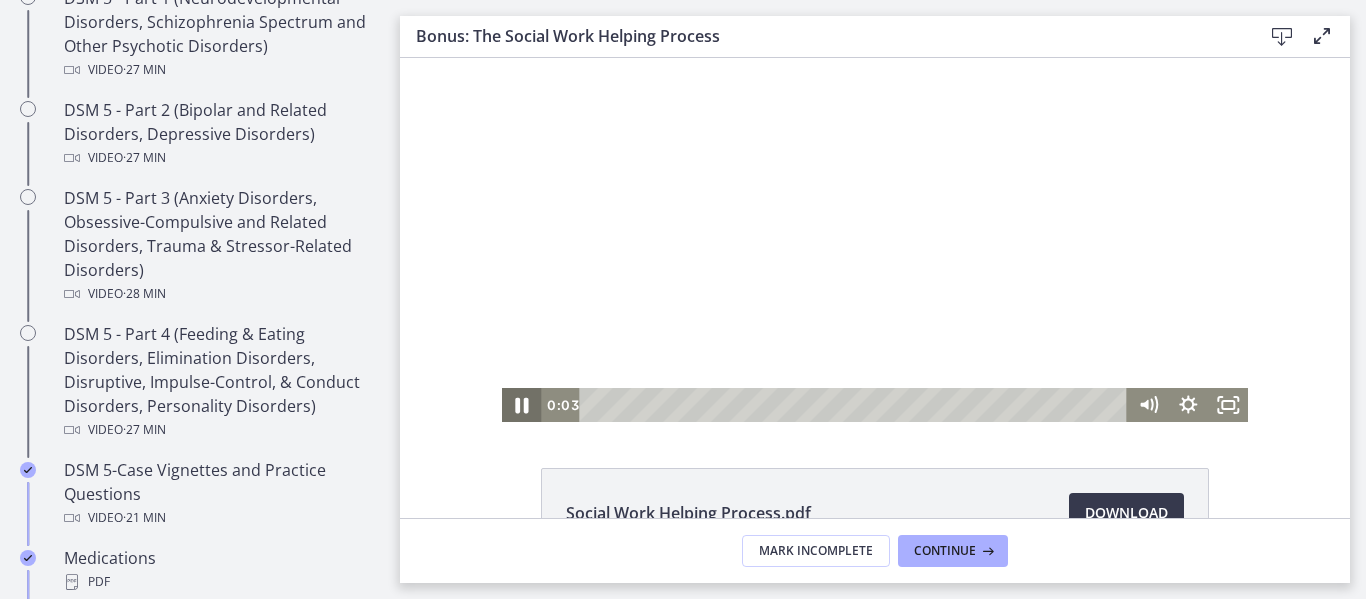 click 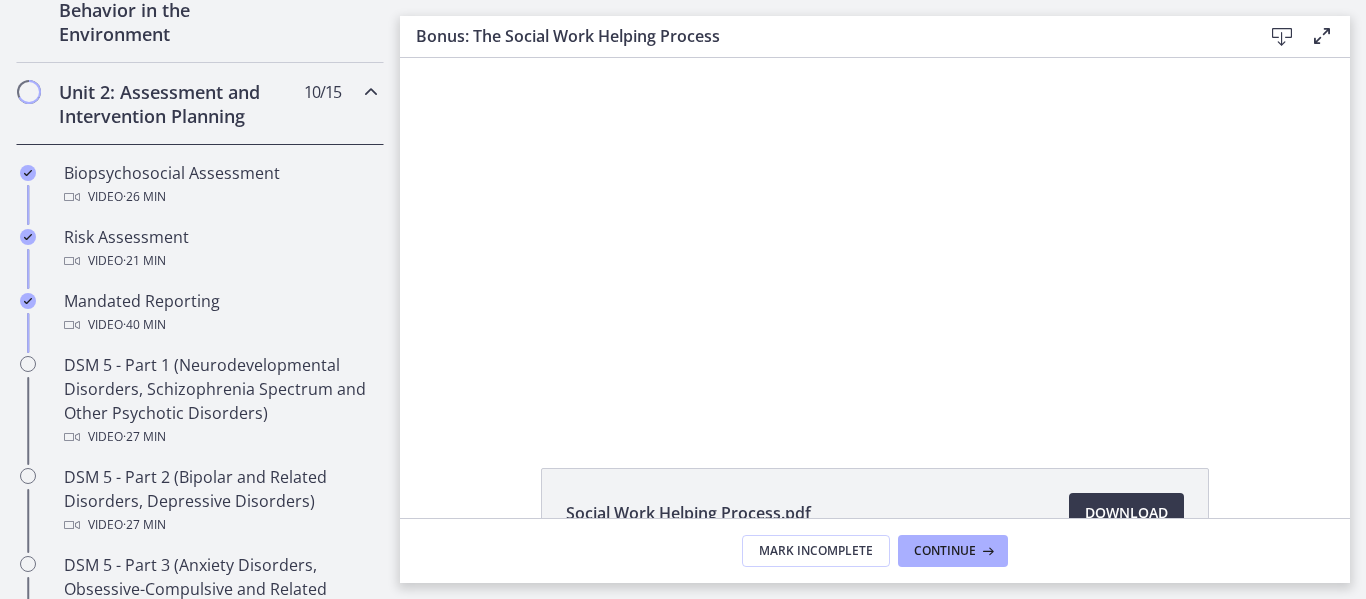 scroll, scrollTop: 595, scrollLeft: 0, axis: vertical 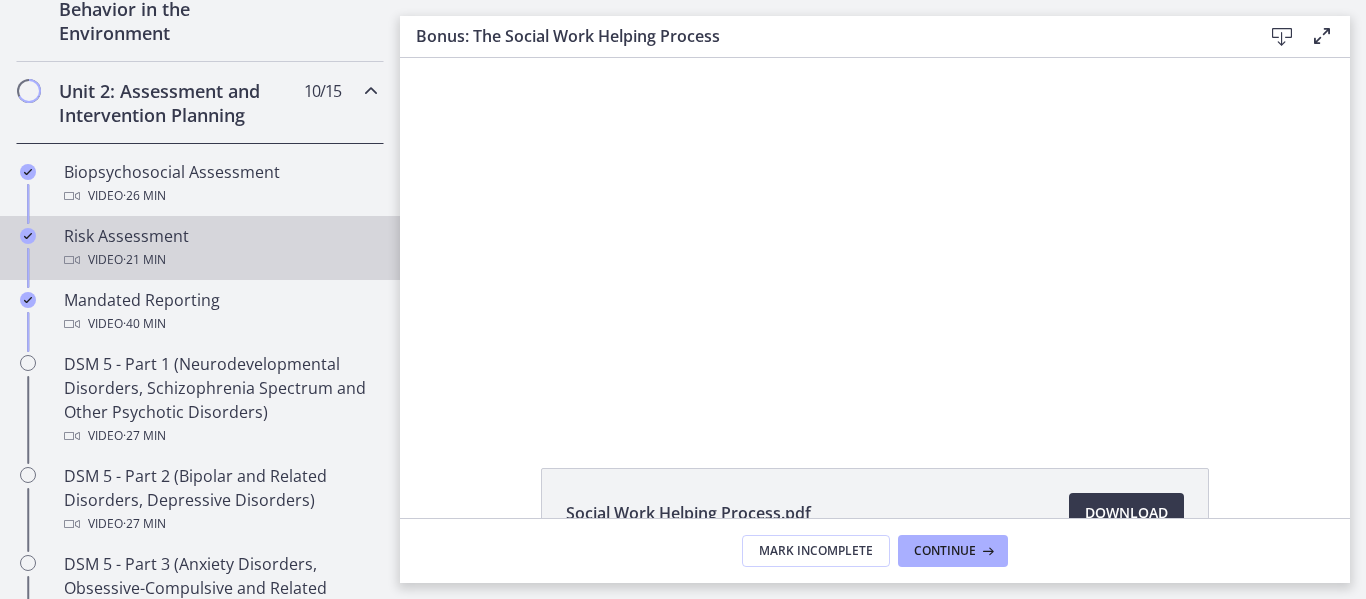 click on "Risk Assessment
Video
·  21 min" at bounding box center (200, 248) 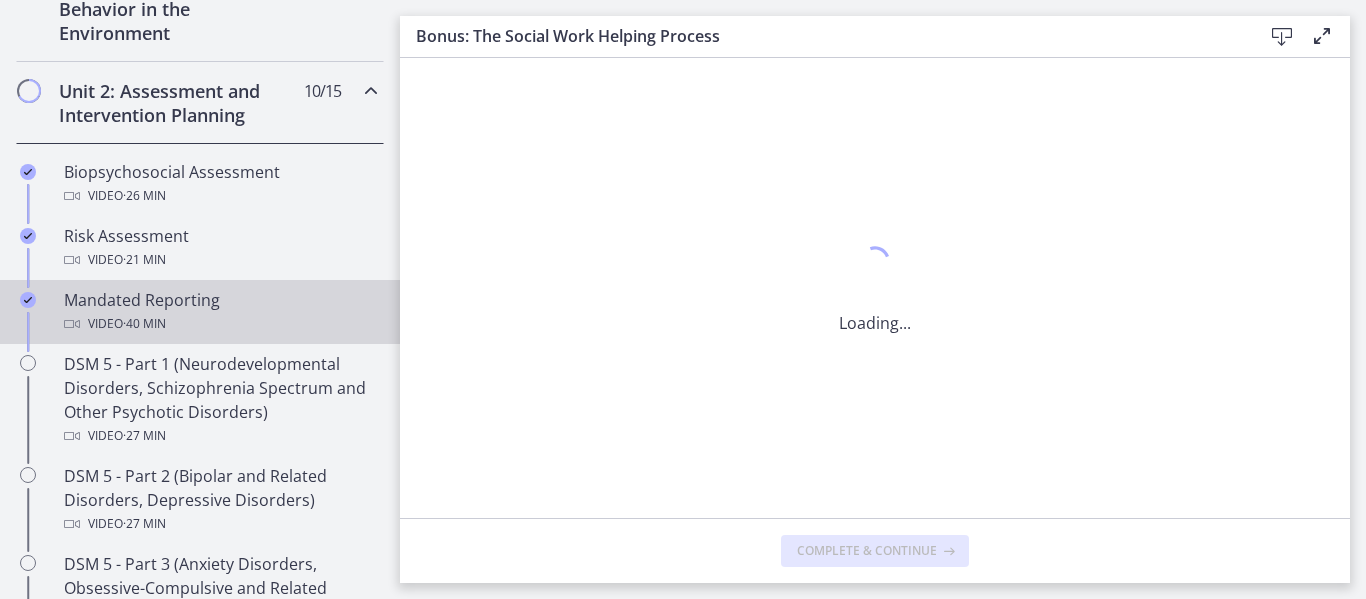 click on "Mandated Reporting
Video
·  40 min" at bounding box center (200, 312) 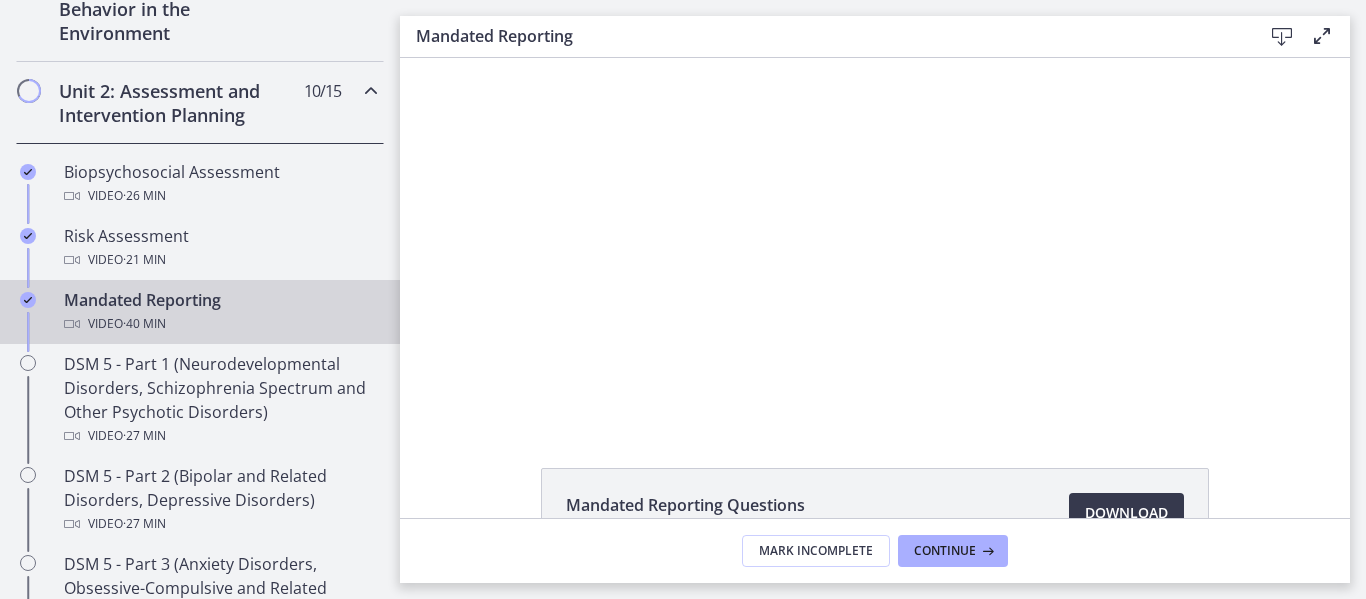 scroll, scrollTop: 0, scrollLeft: 0, axis: both 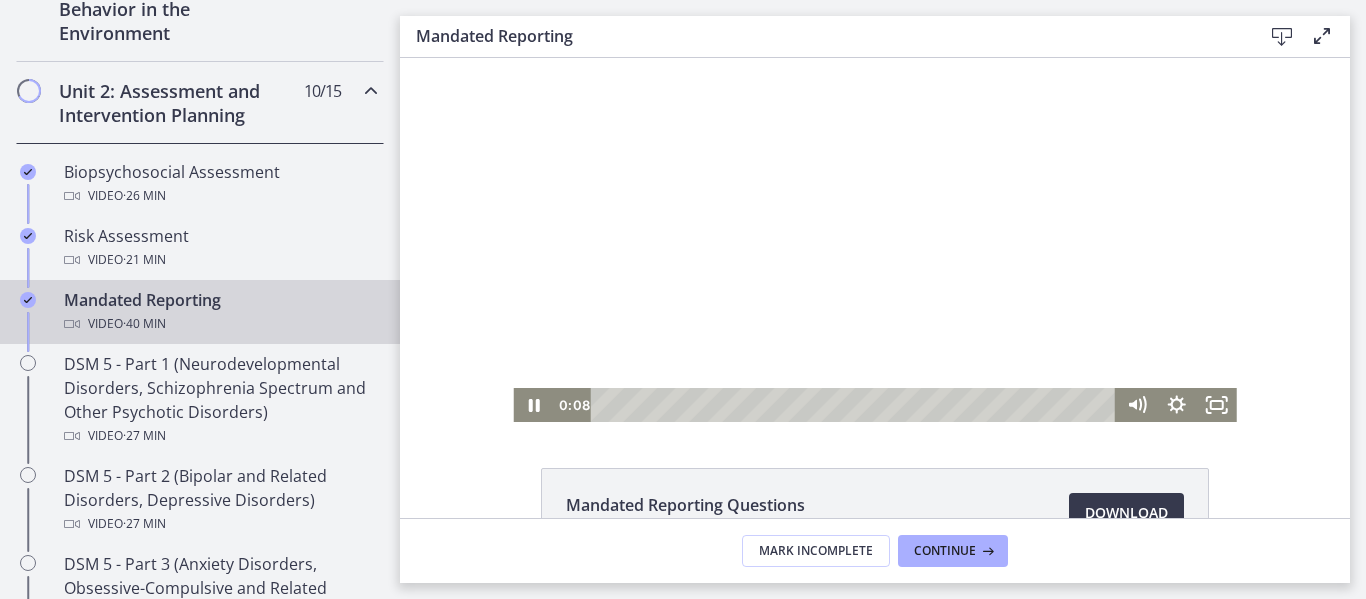 click at bounding box center (874, 240) 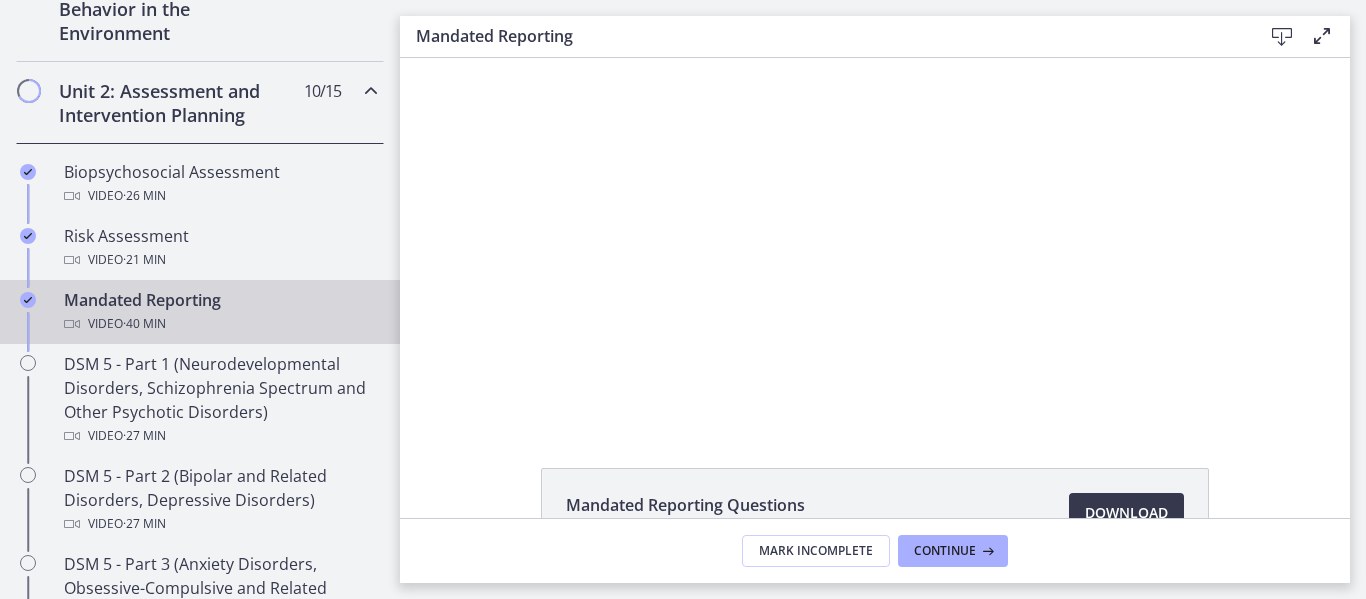drag, startPoint x: 6, startPoint y: 203, endPoint x: 742, endPoint y: 47, distance: 752.35095 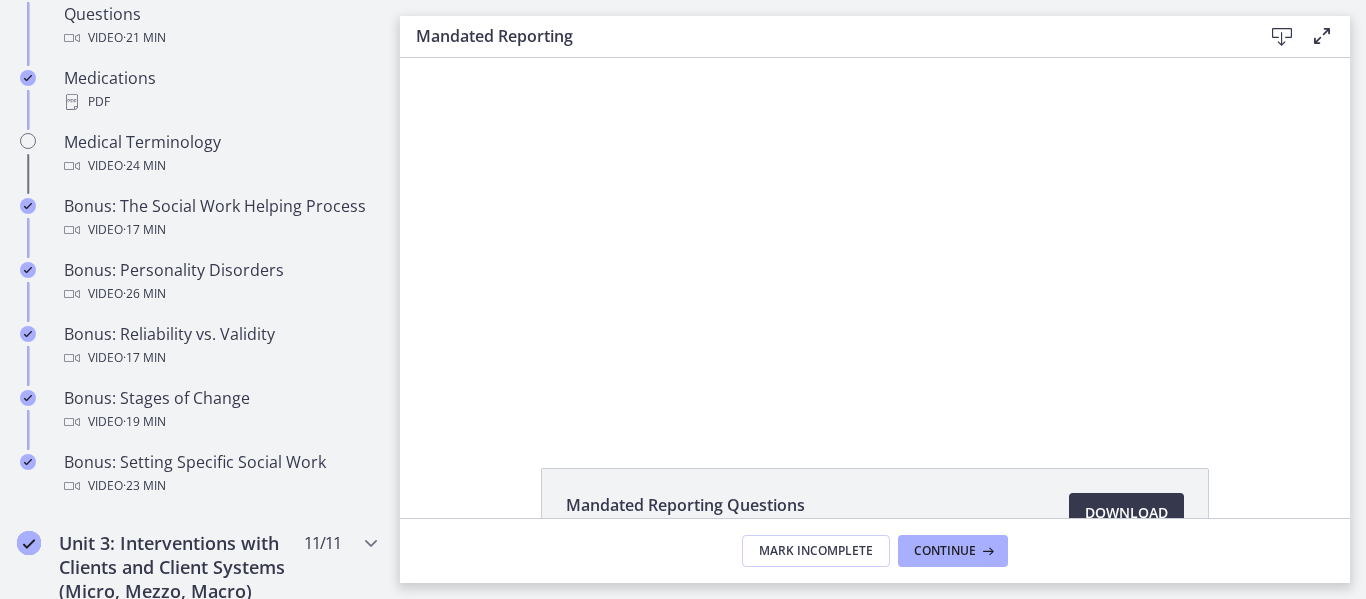 scroll, scrollTop: 1451, scrollLeft: 0, axis: vertical 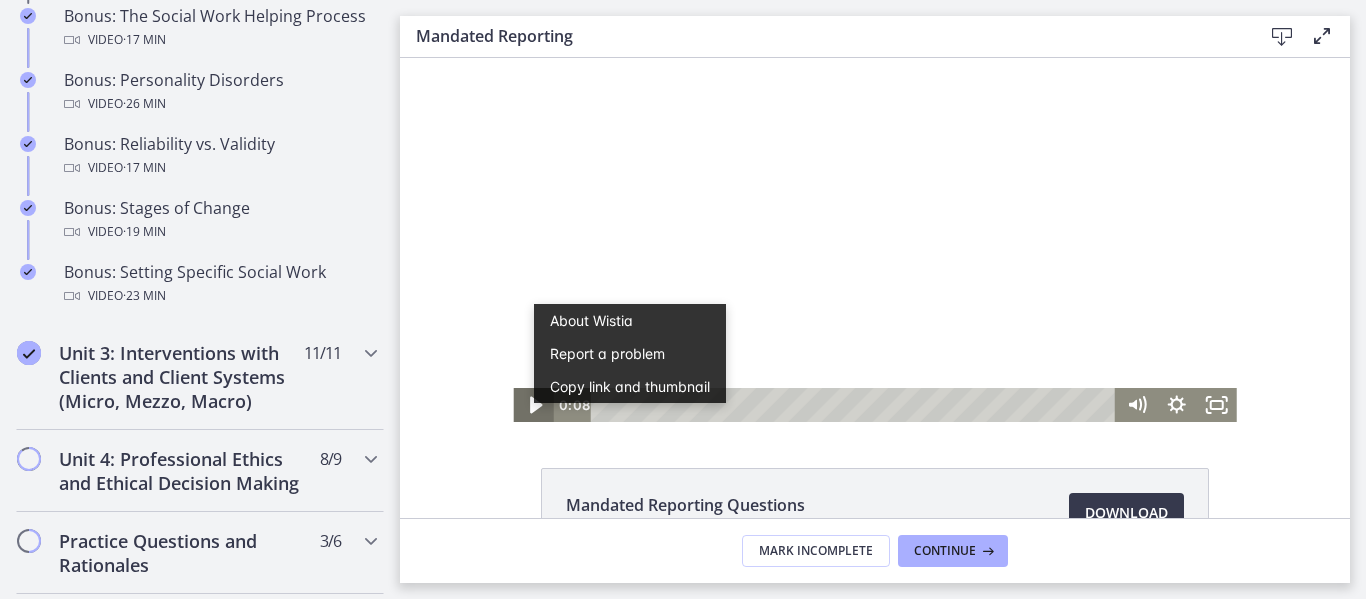 click 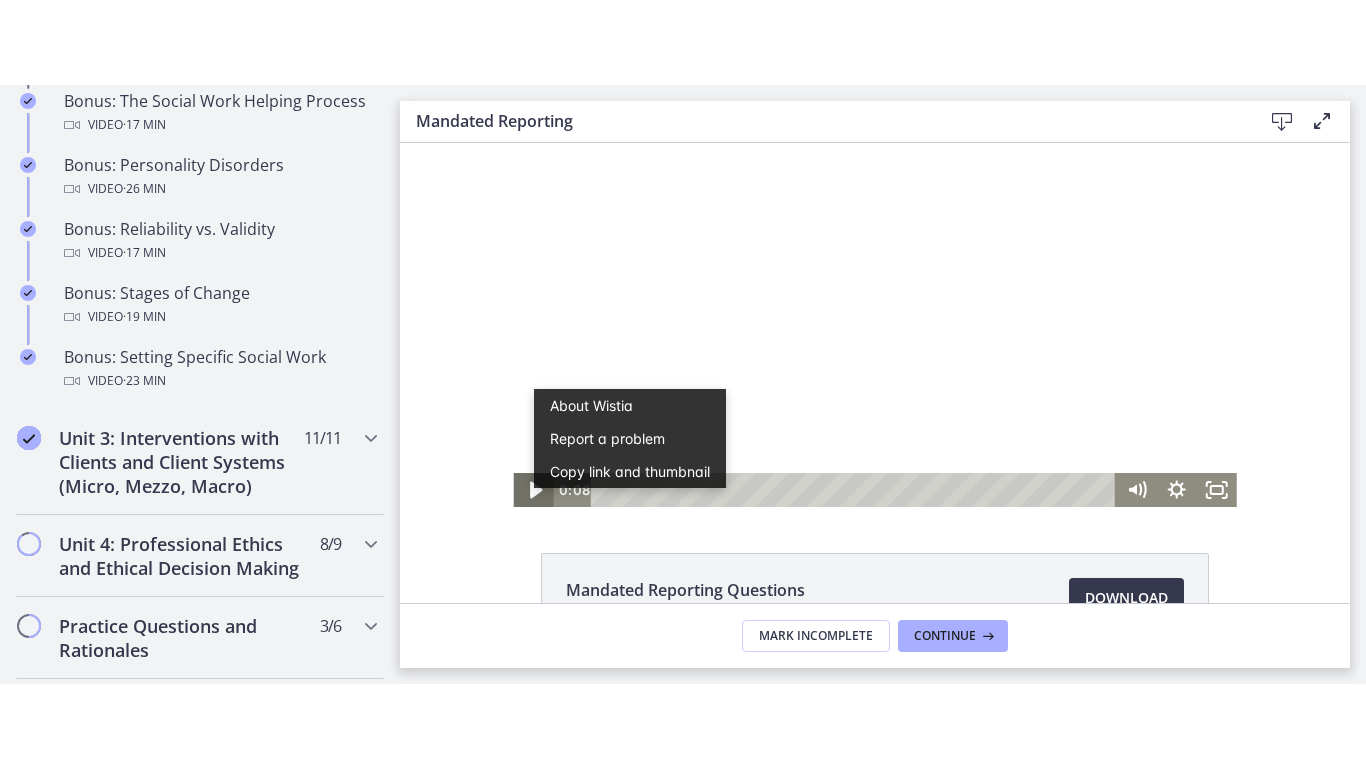 scroll, scrollTop: 0, scrollLeft: 0, axis: both 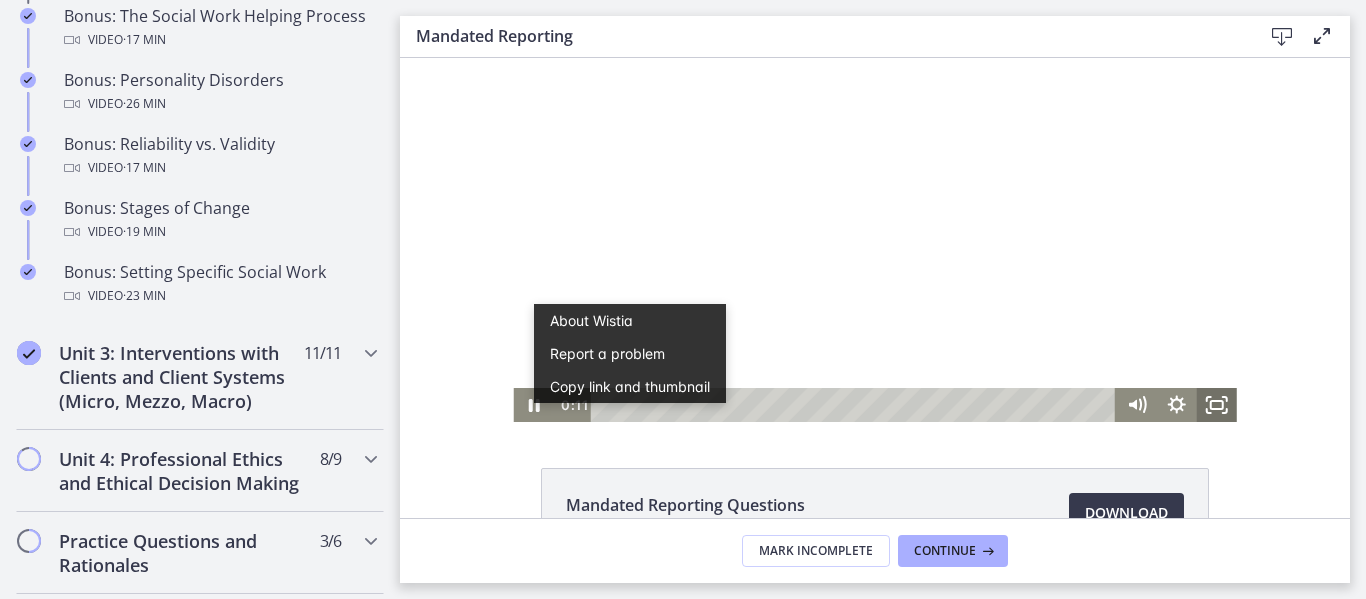 click 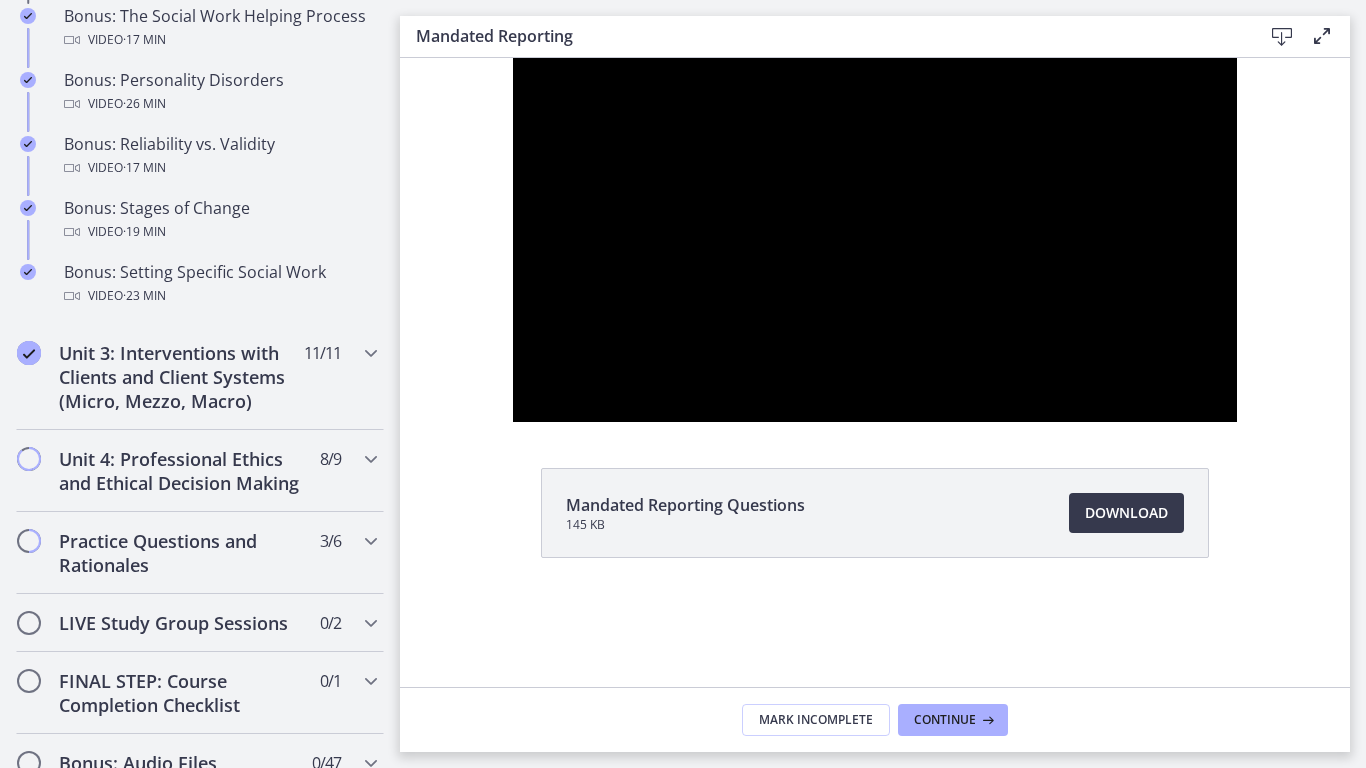 type 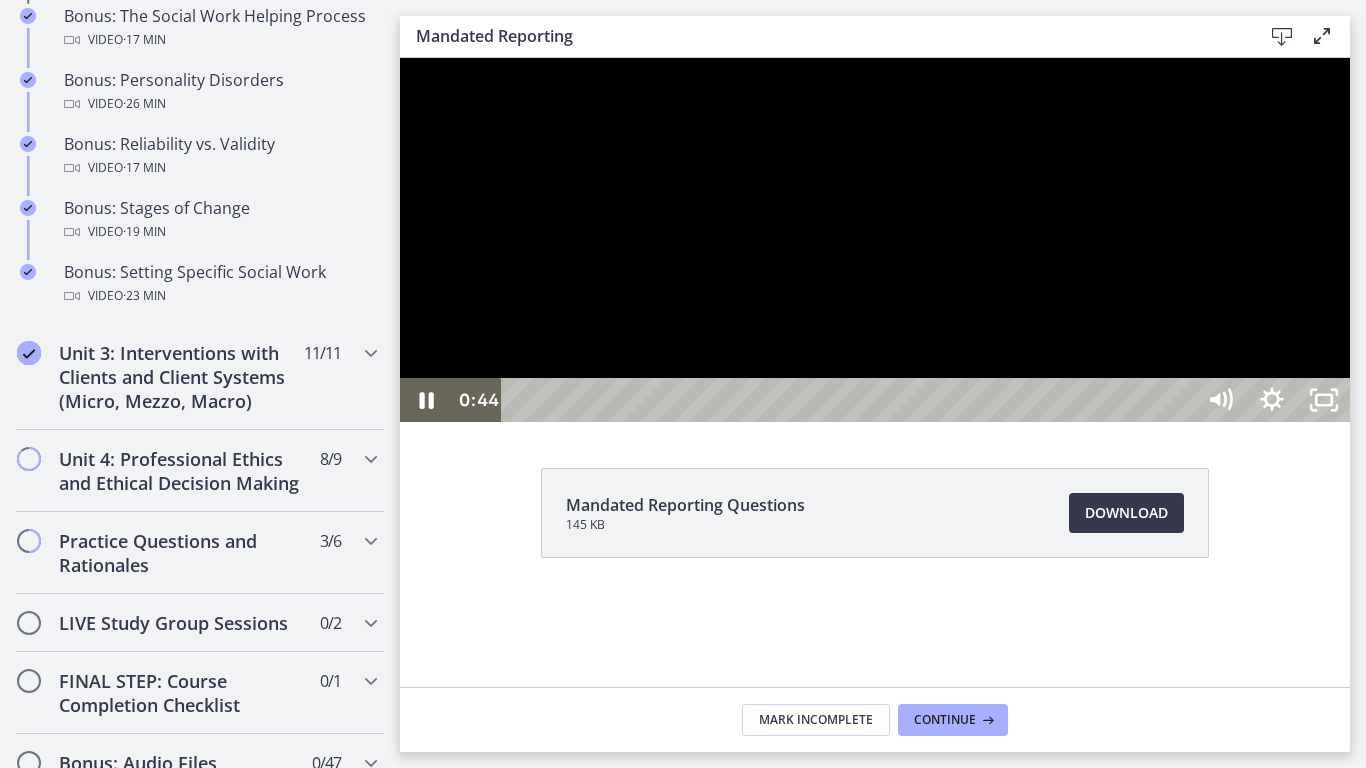 click at bounding box center [875, 240] 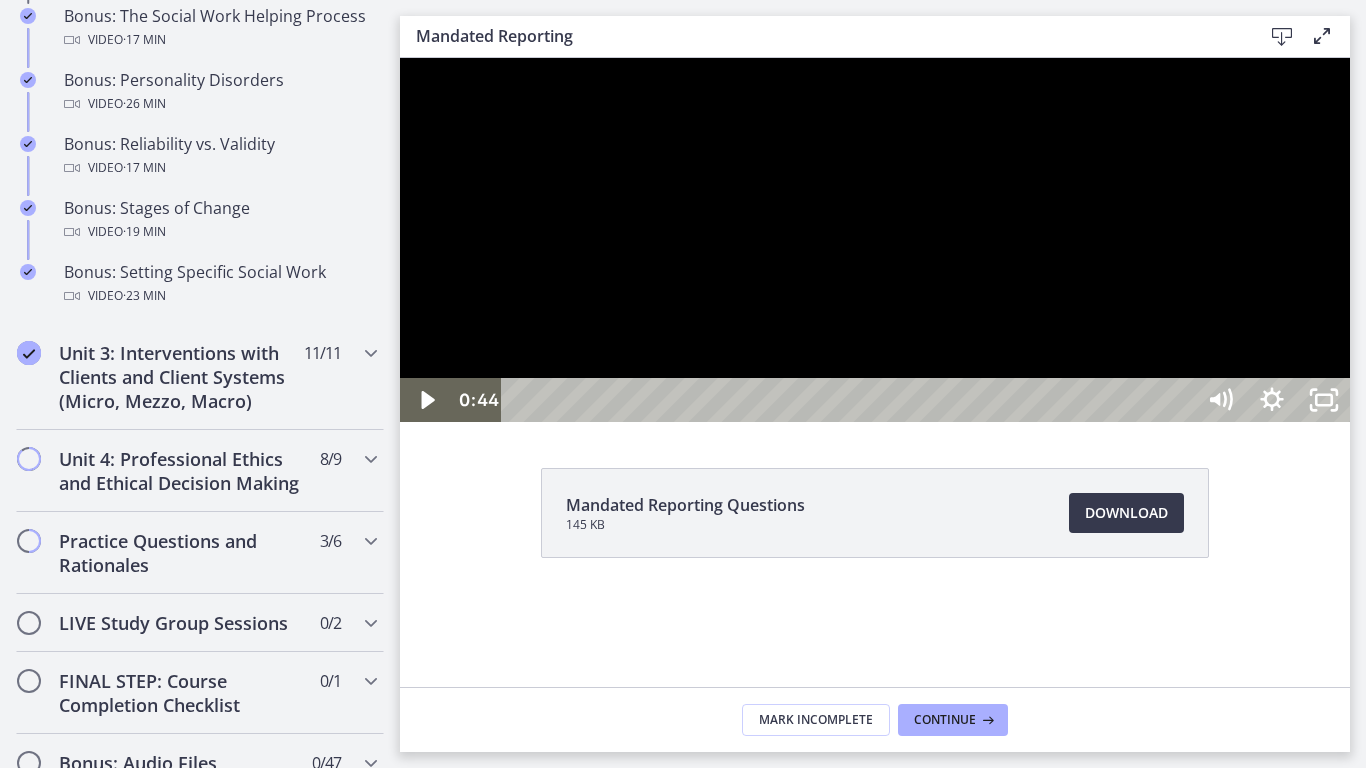 type 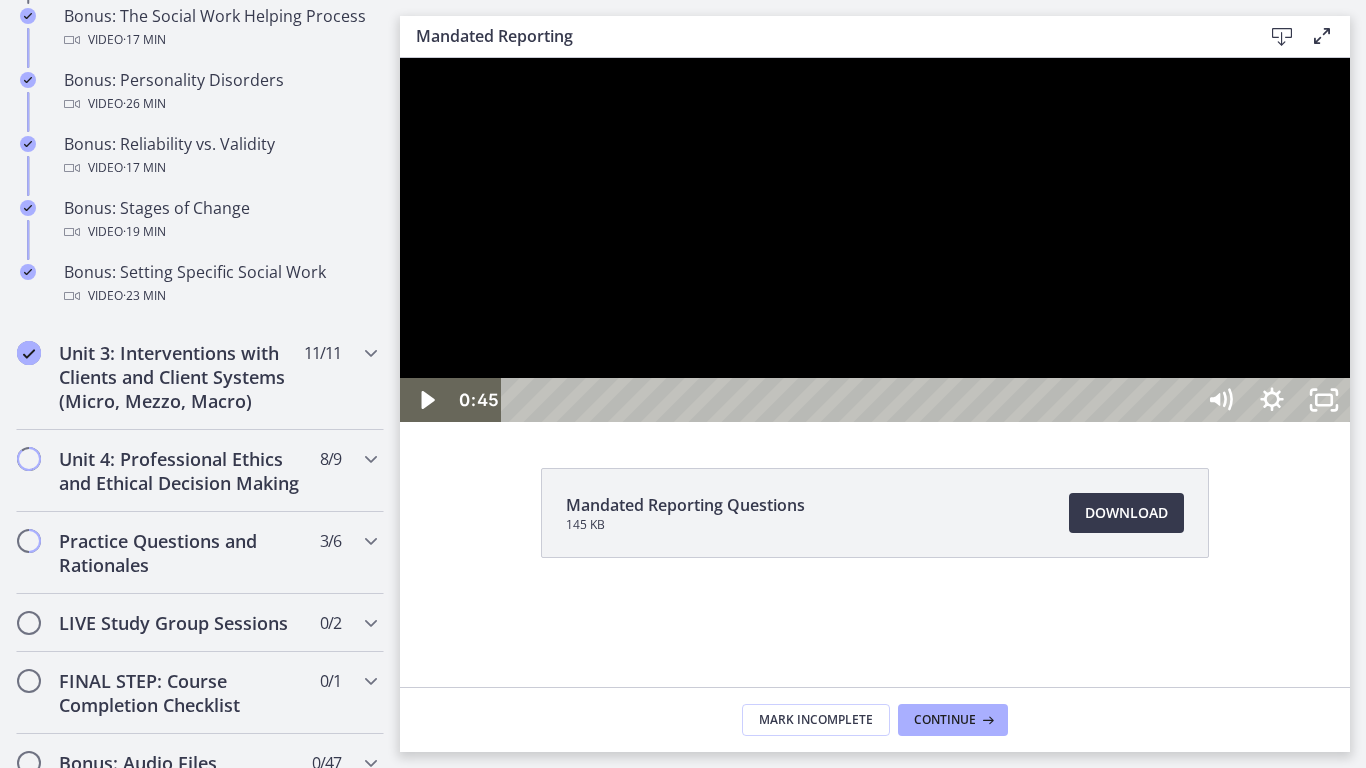 click at bounding box center [875, 240] 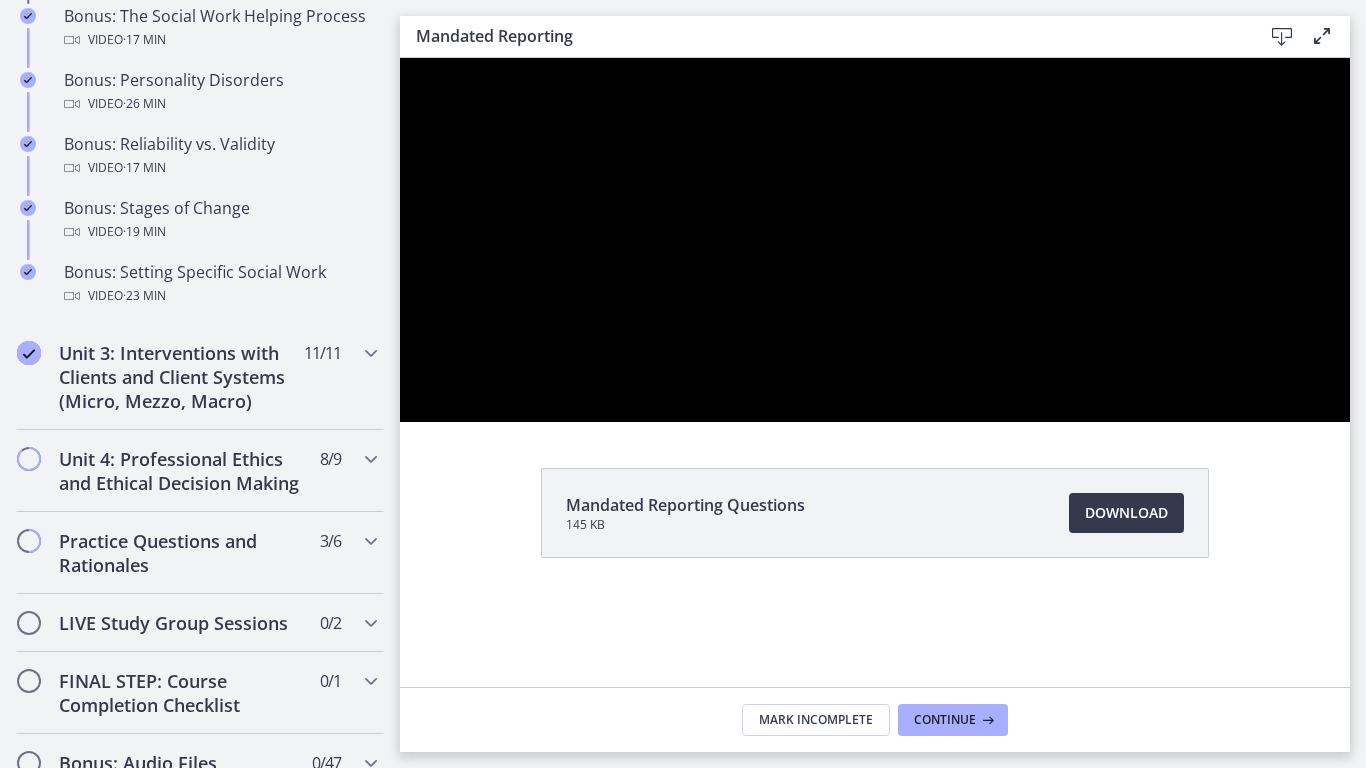 click at bounding box center (400, 58) 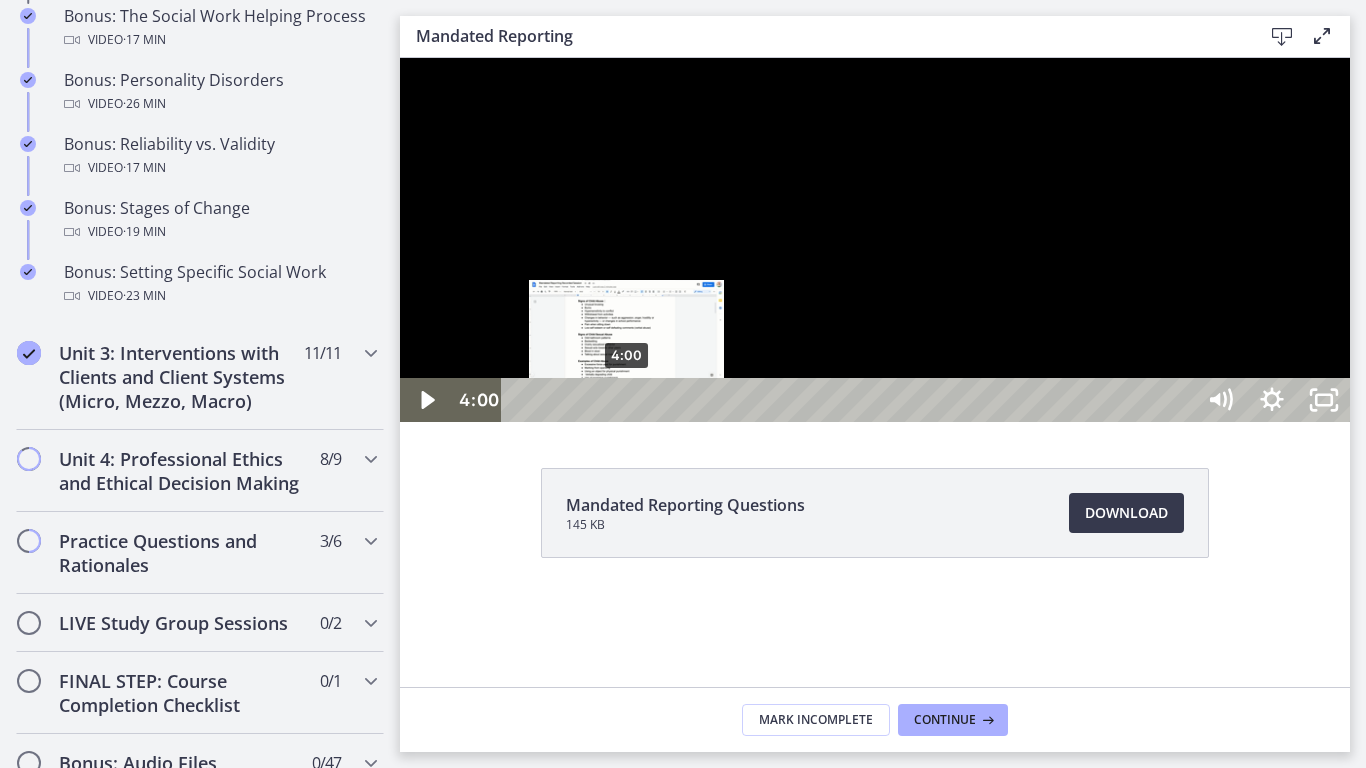 click on "4:00" at bounding box center [851, 400] 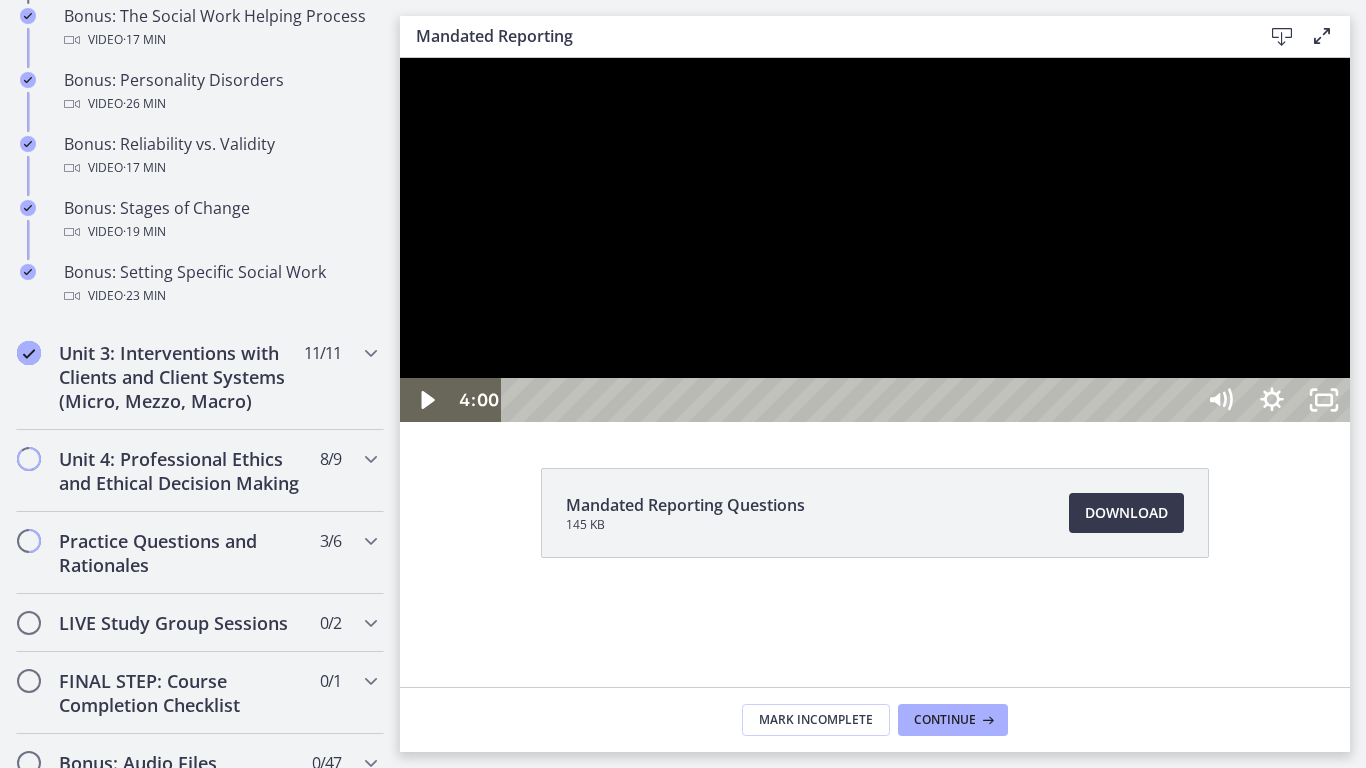 click at bounding box center [875, 240] 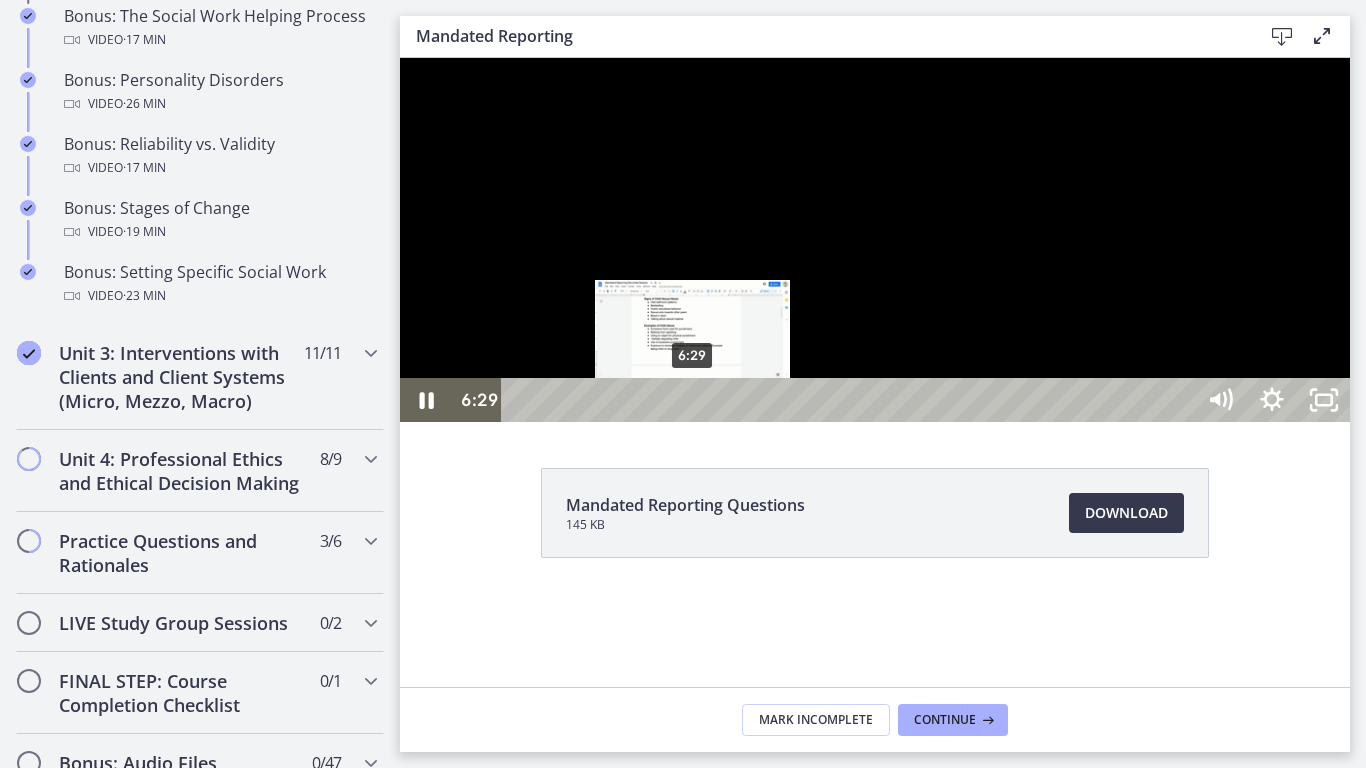 click on "6:29" at bounding box center (851, 400) 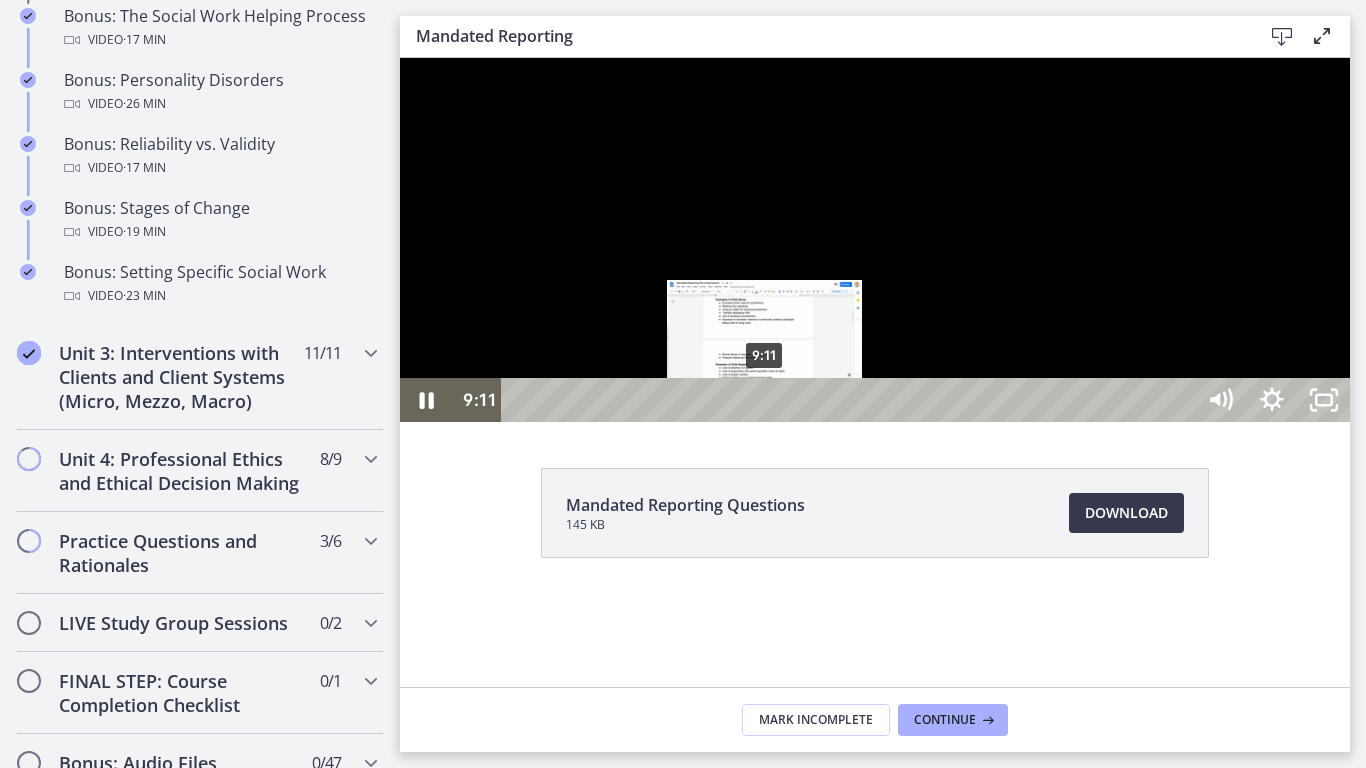 click on "9:11" at bounding box center (851, 400) 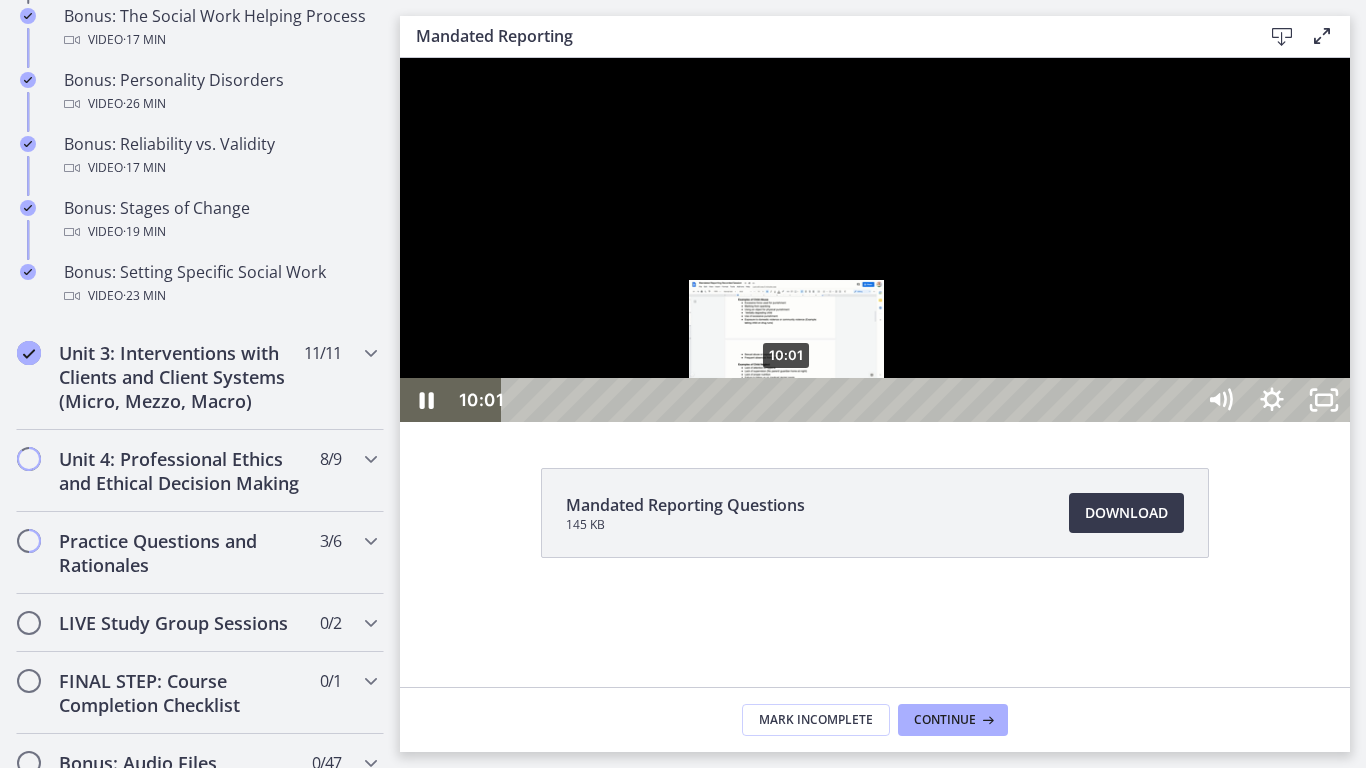 click on "10:01" at bounding box center (851, 400) 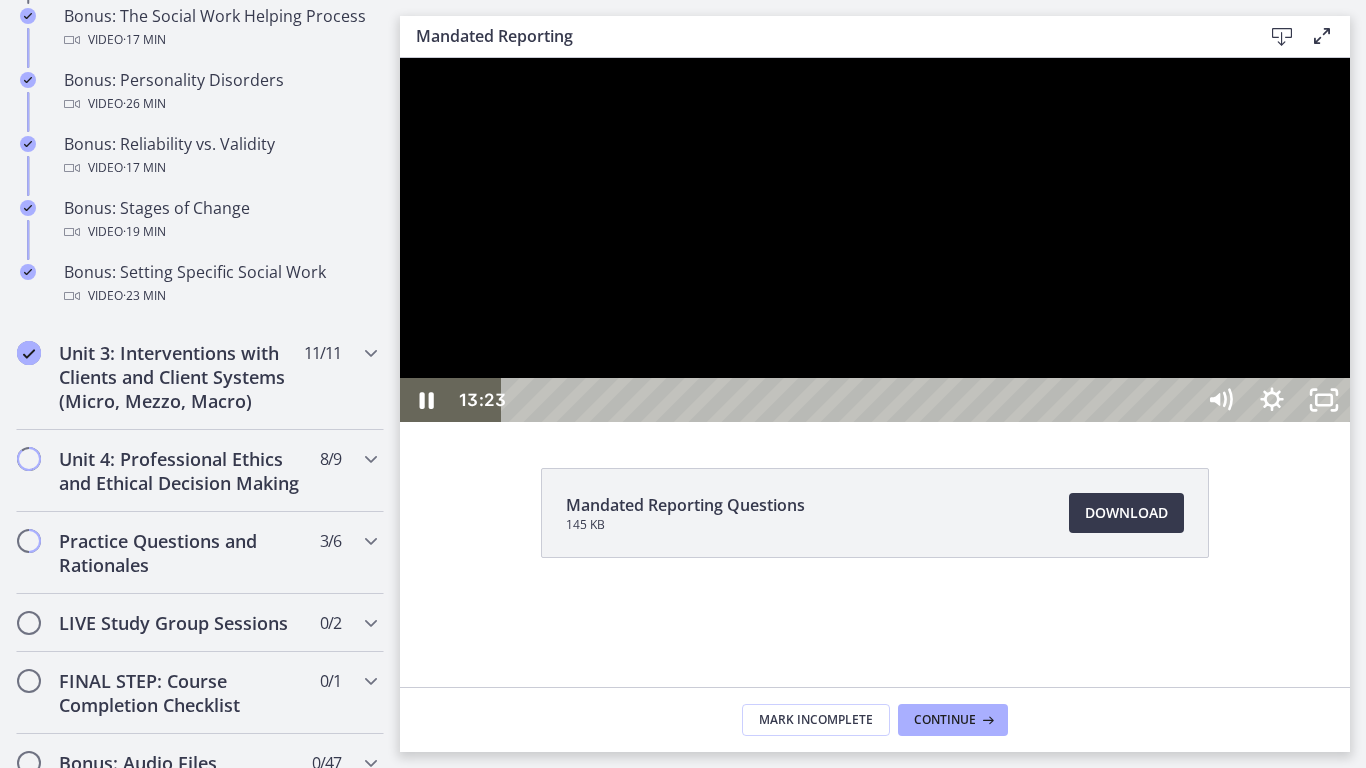 click at bounding box center (875, 240) 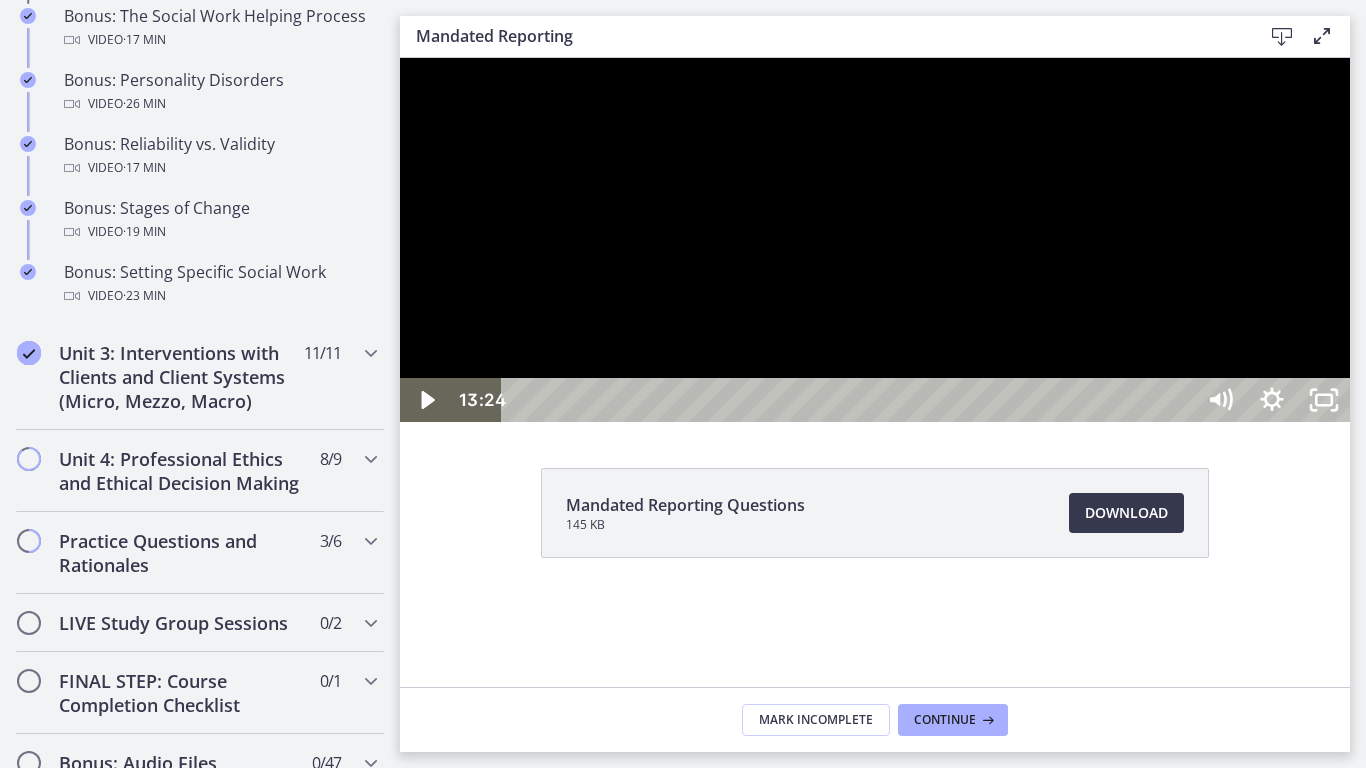 click at bounding box center [400, 58] 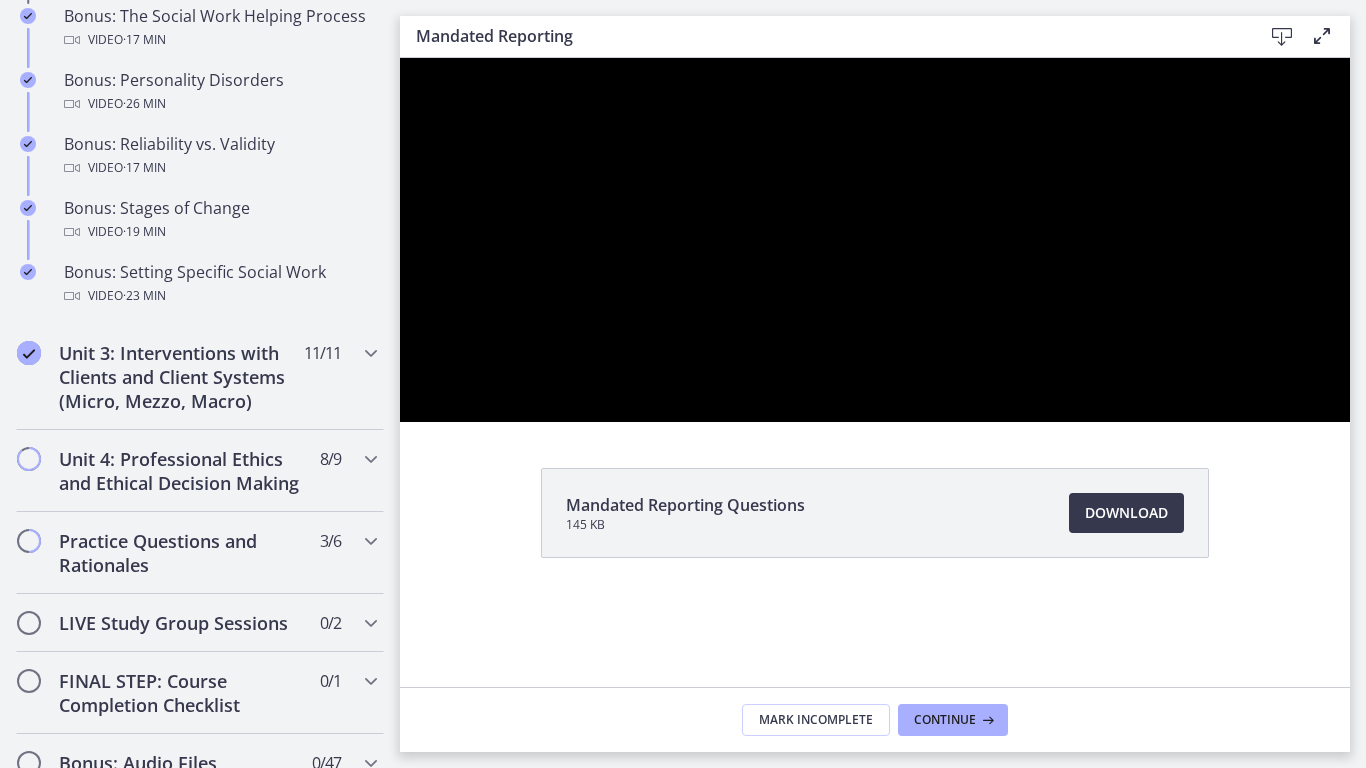 click at bounding box center (400, 58) 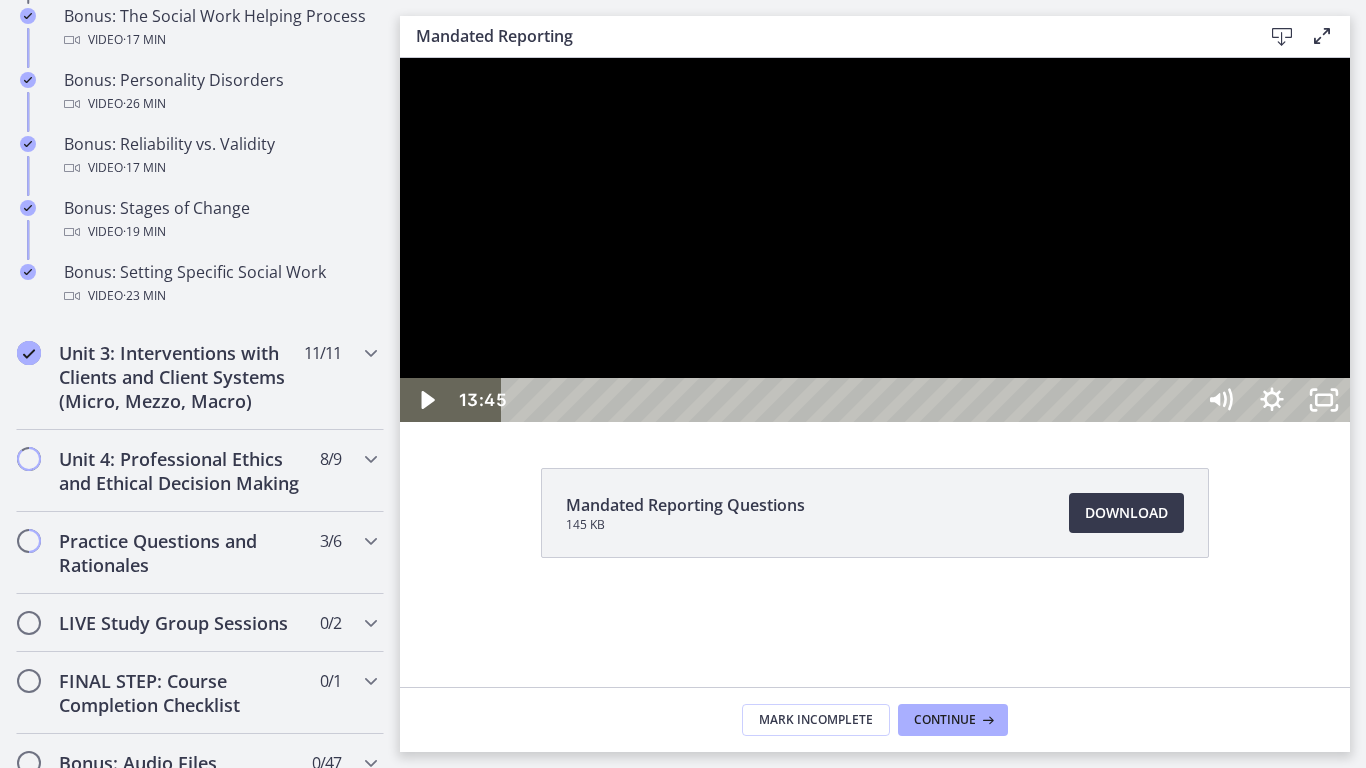 click at bounding box center [875, 240] 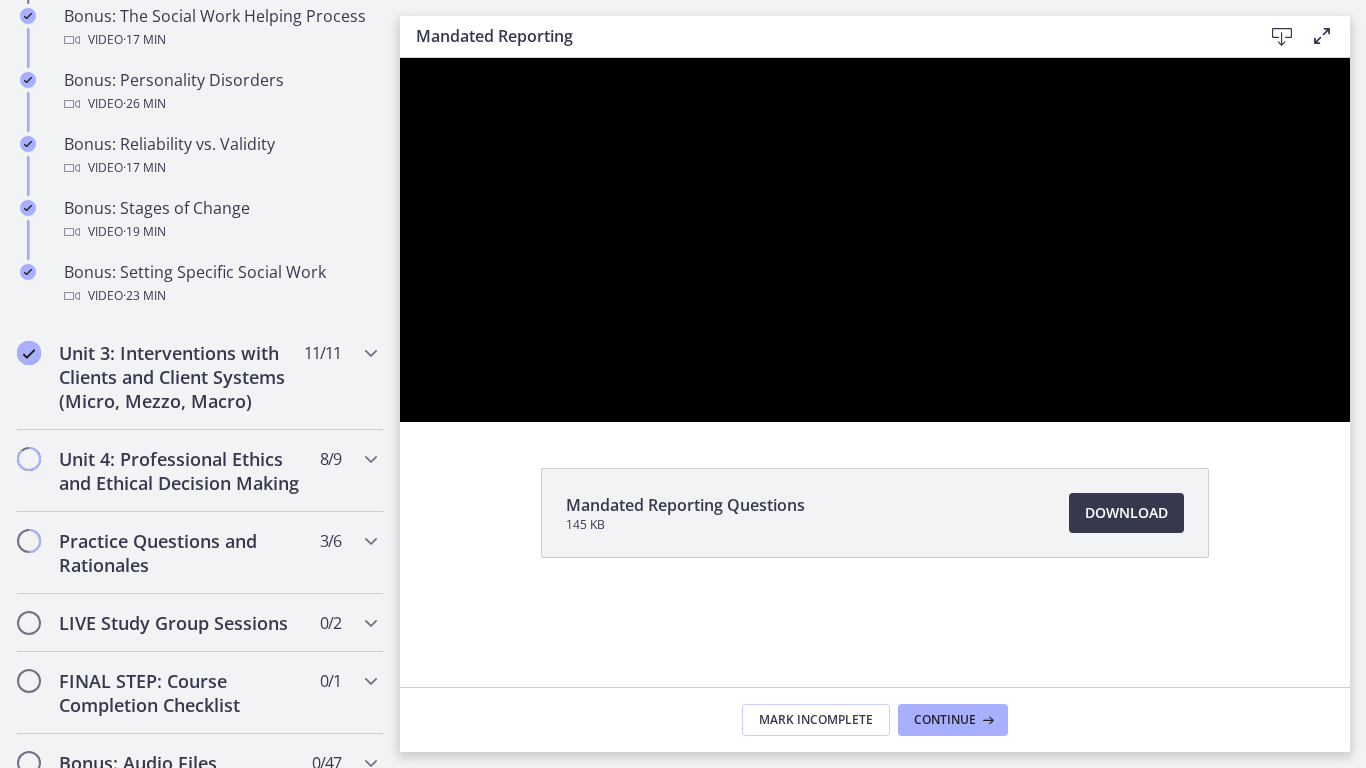 click at bounding box center [400, 58] 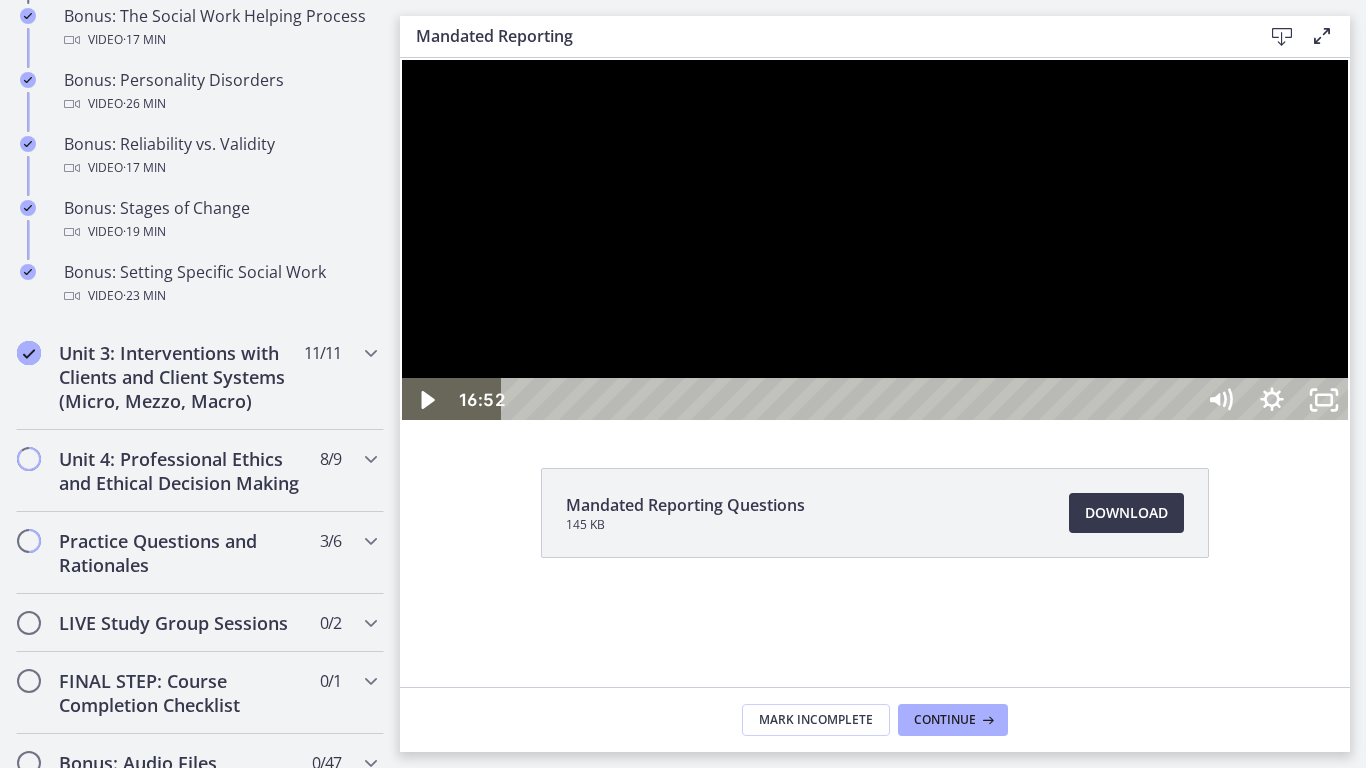 click at bounding box center [400, 58] 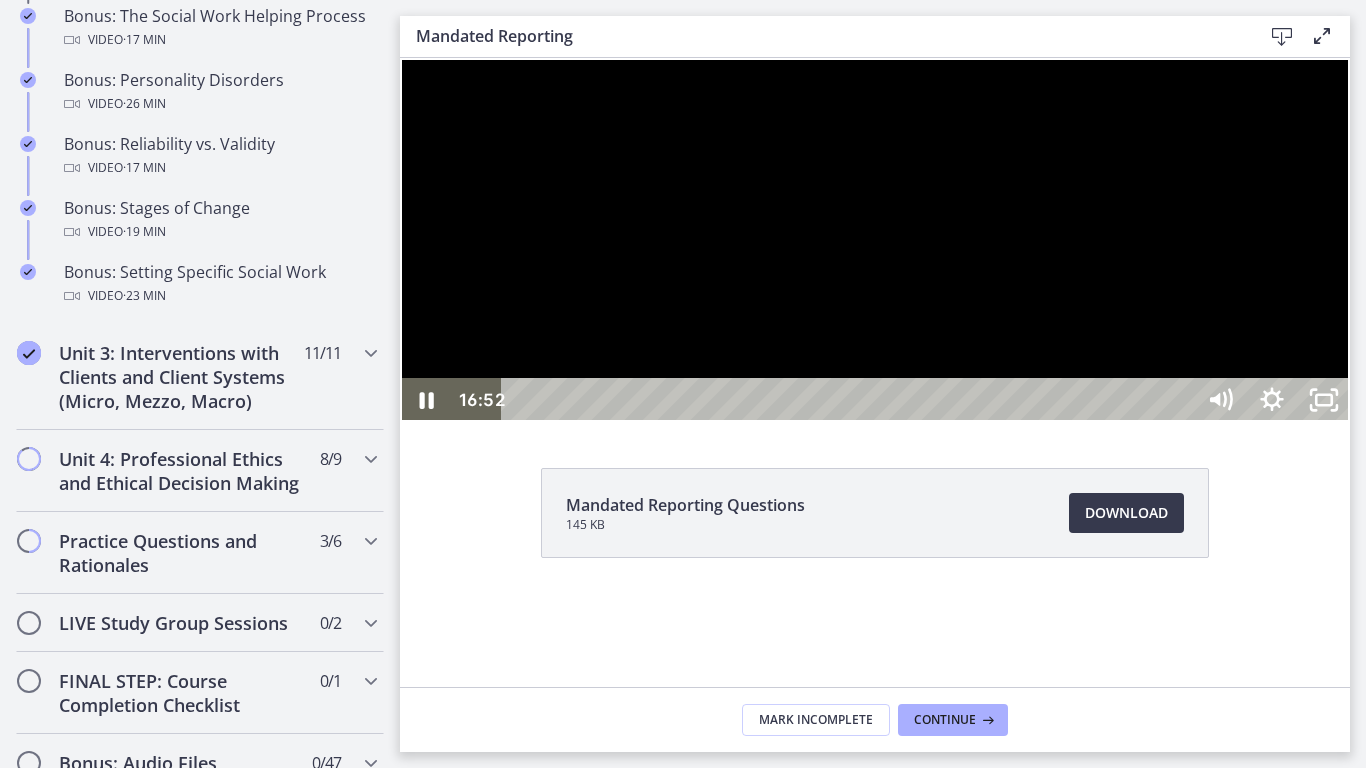 click at bounding box center [400, 58] 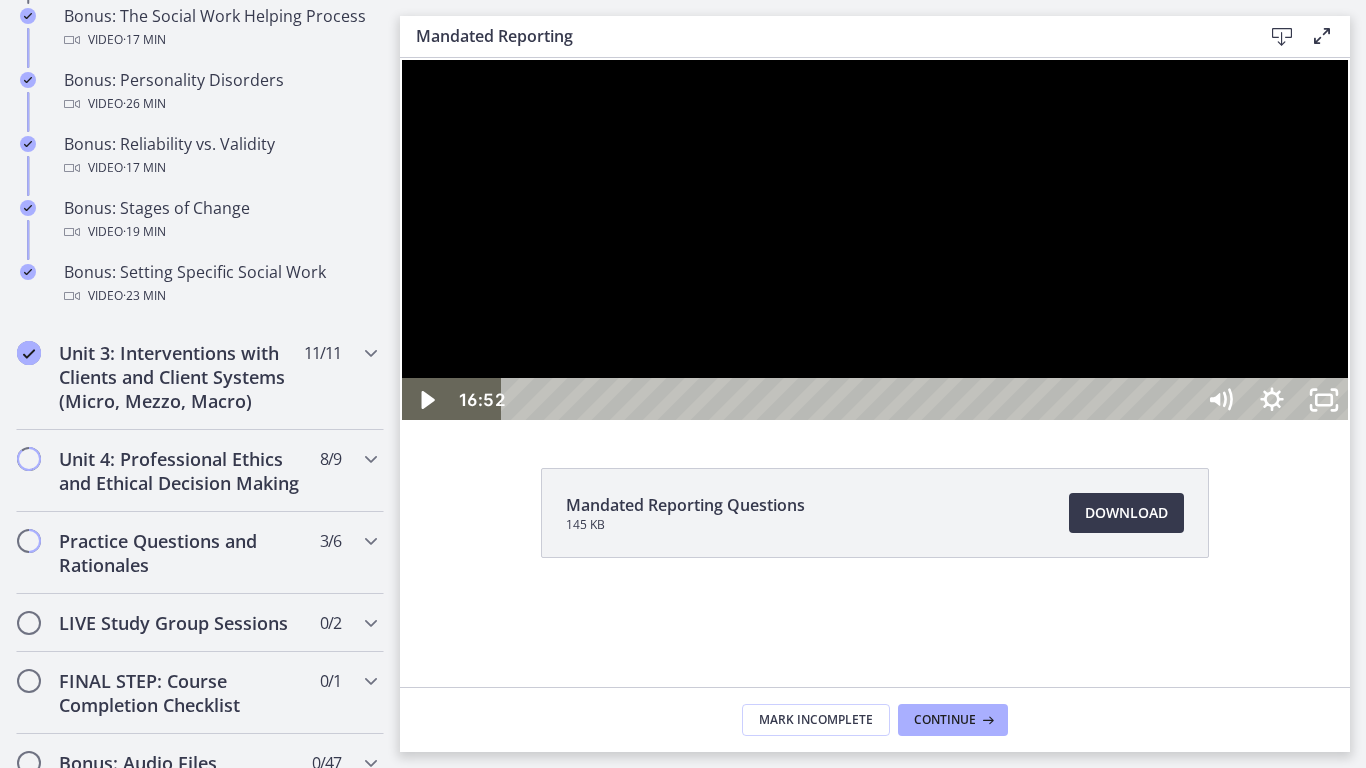 click at bounding box center (400, 58) 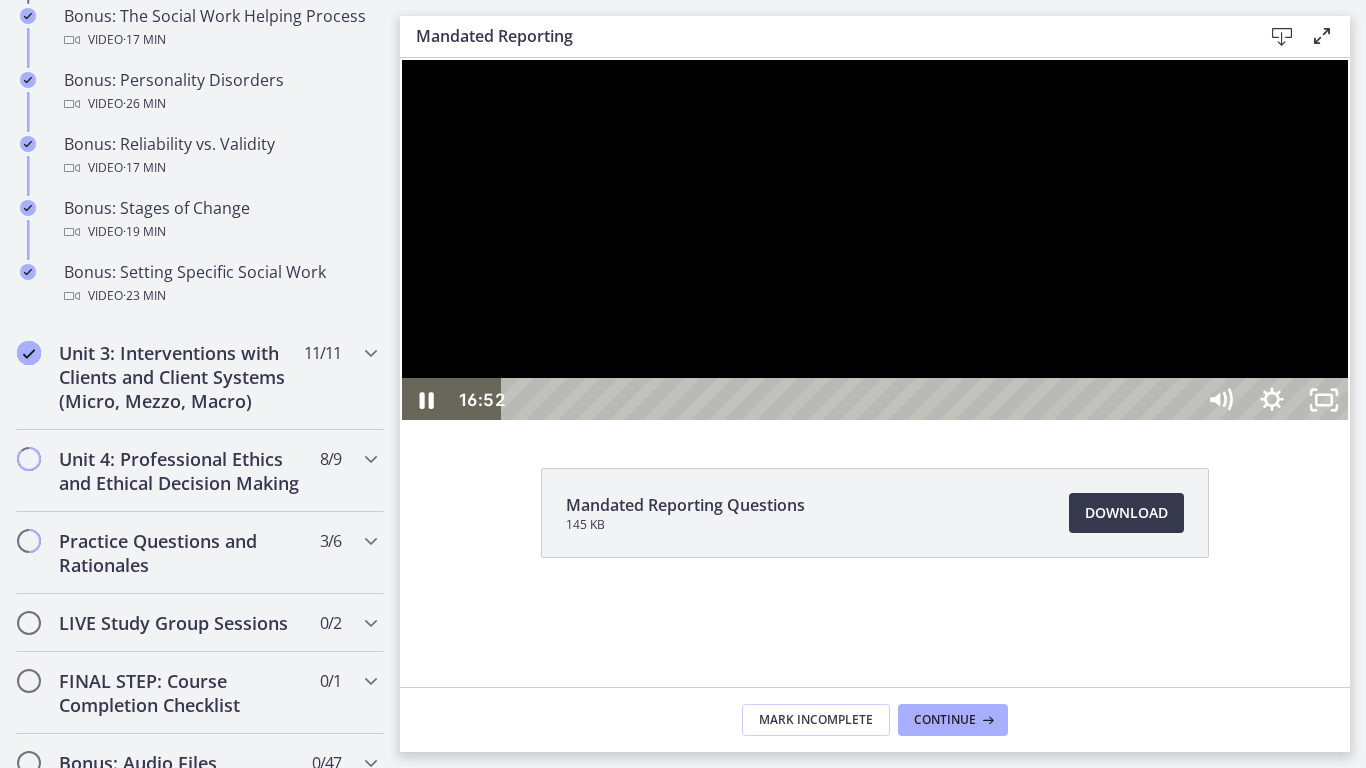 click at bounding box center [400, 58] 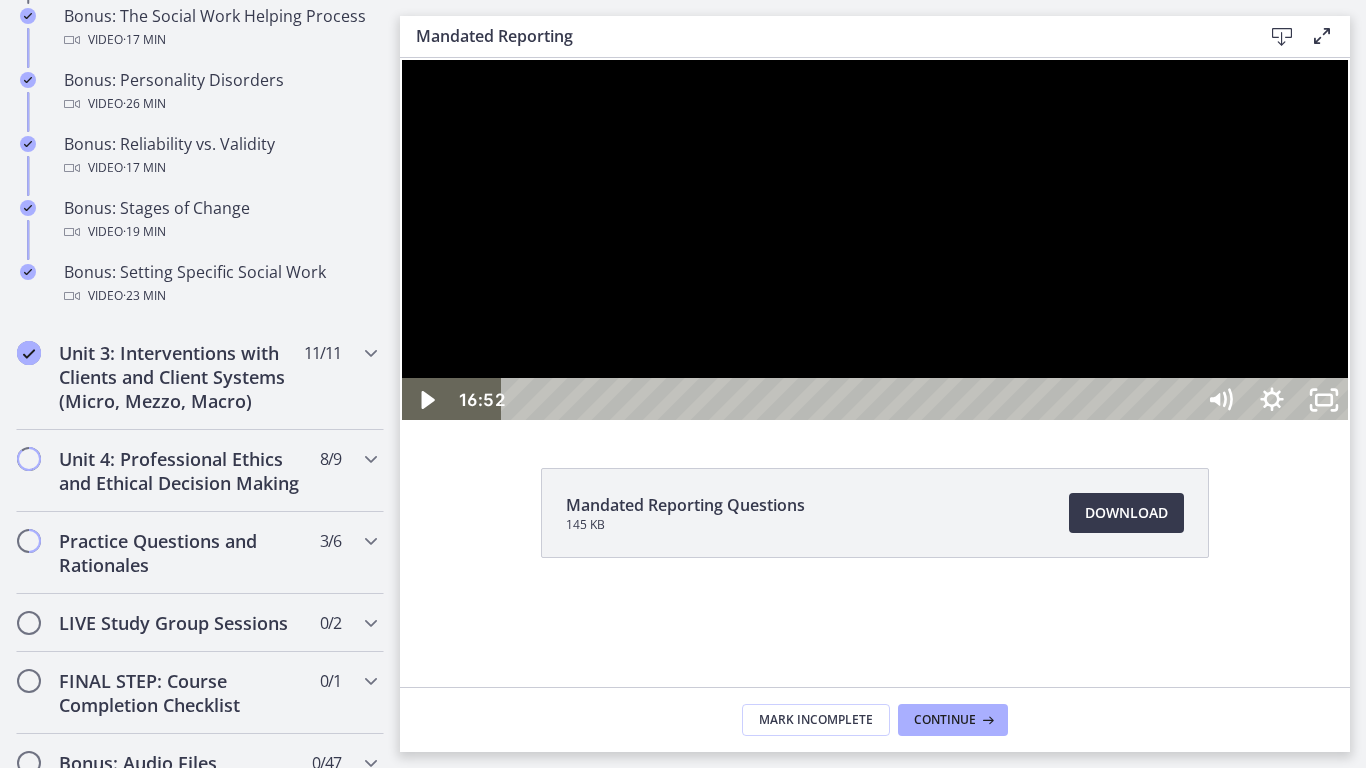 click at bounding box center (400, 58) 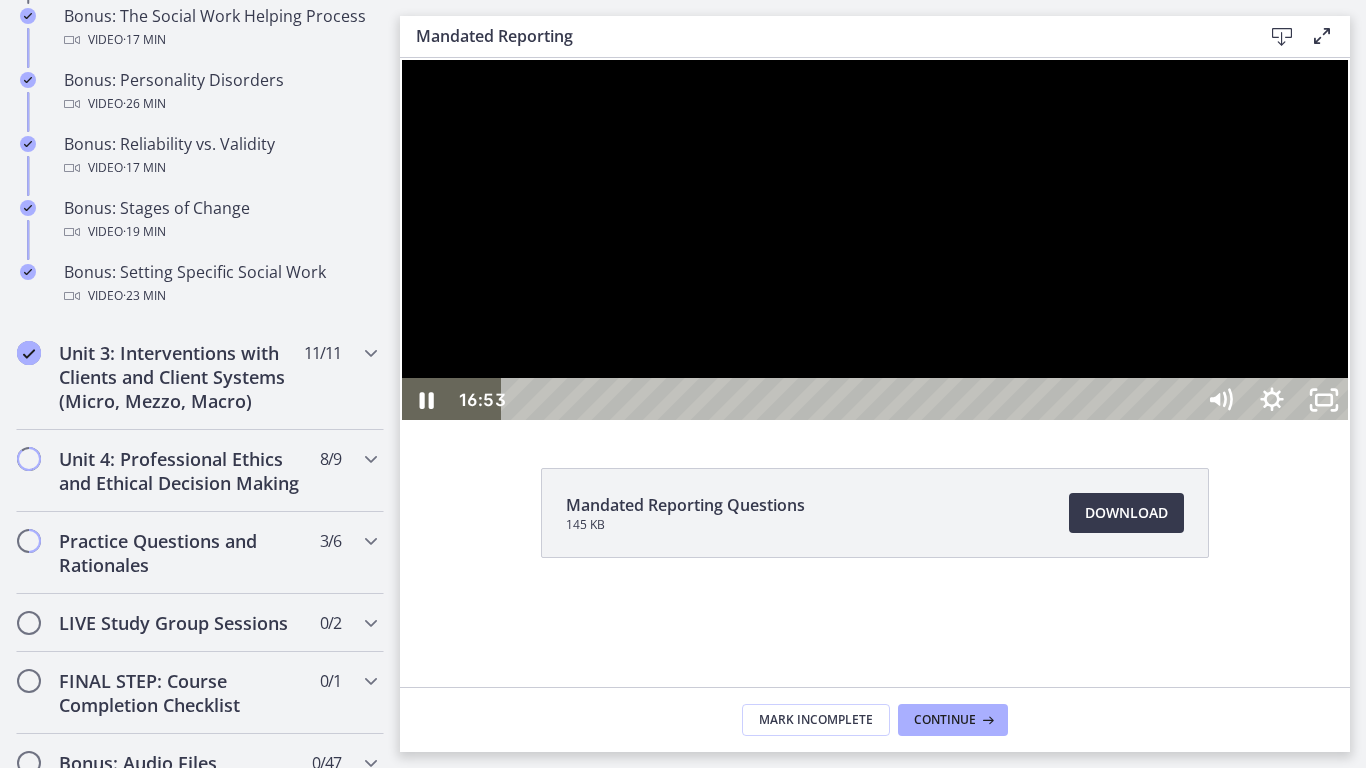 click at bounding box center (400, 58) 